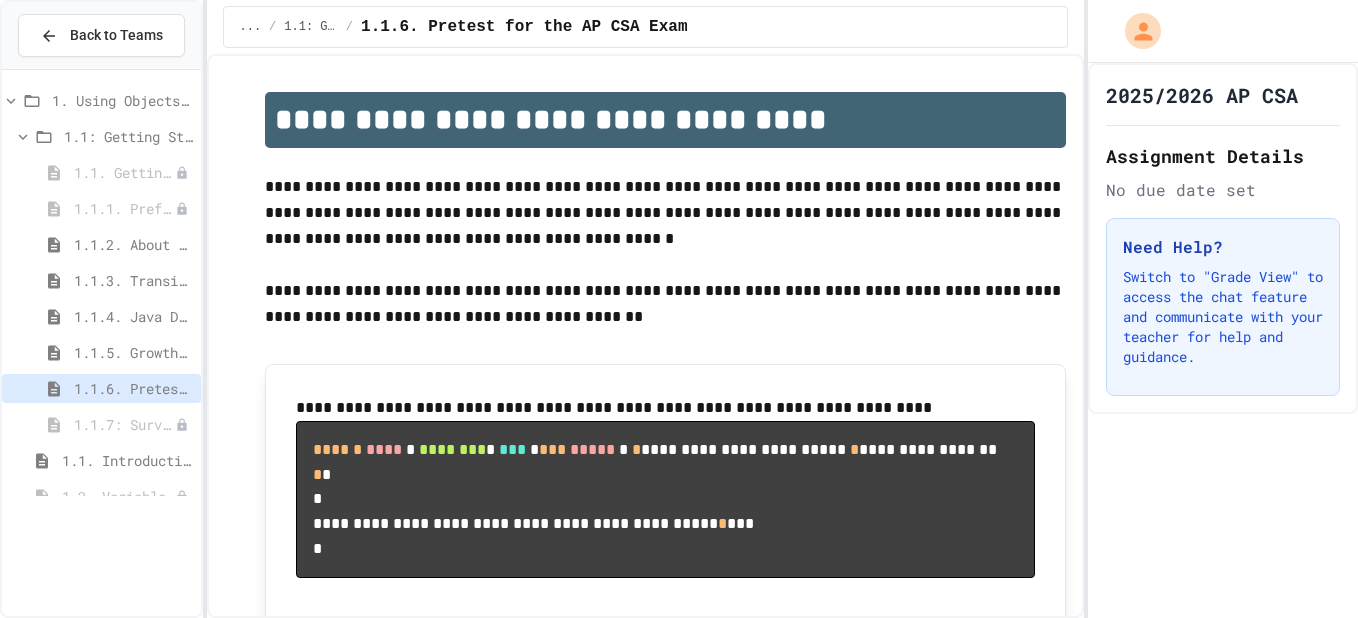 scroll, scrollTop: 0, scrollLeft: 0, axis: both 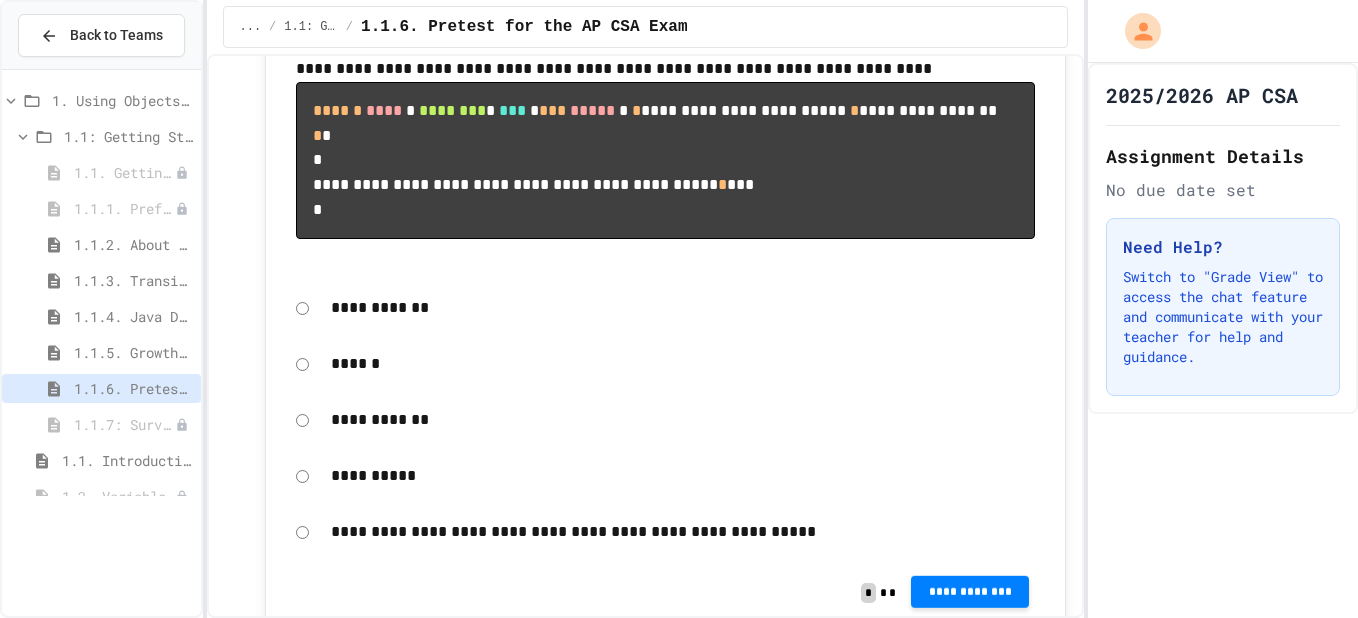 click on "**********" at bounding box center [970, 592] 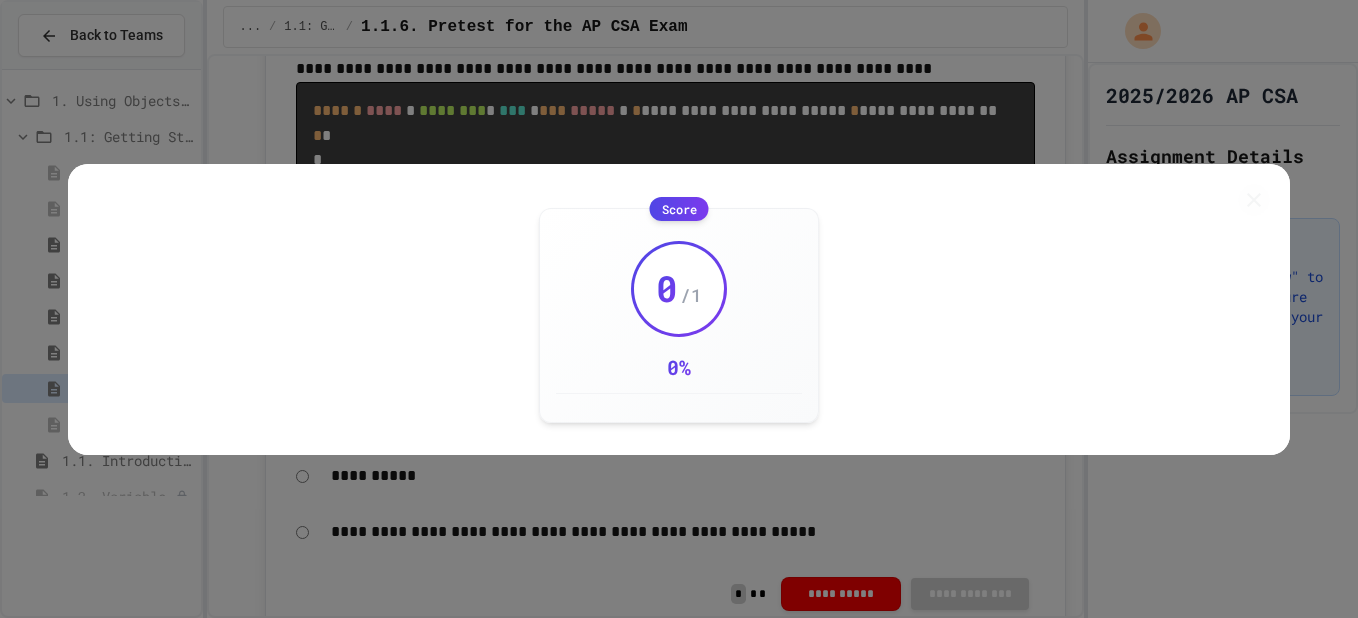 click on "Score 0 / 1 0 %" at bounding box center (679, 309) 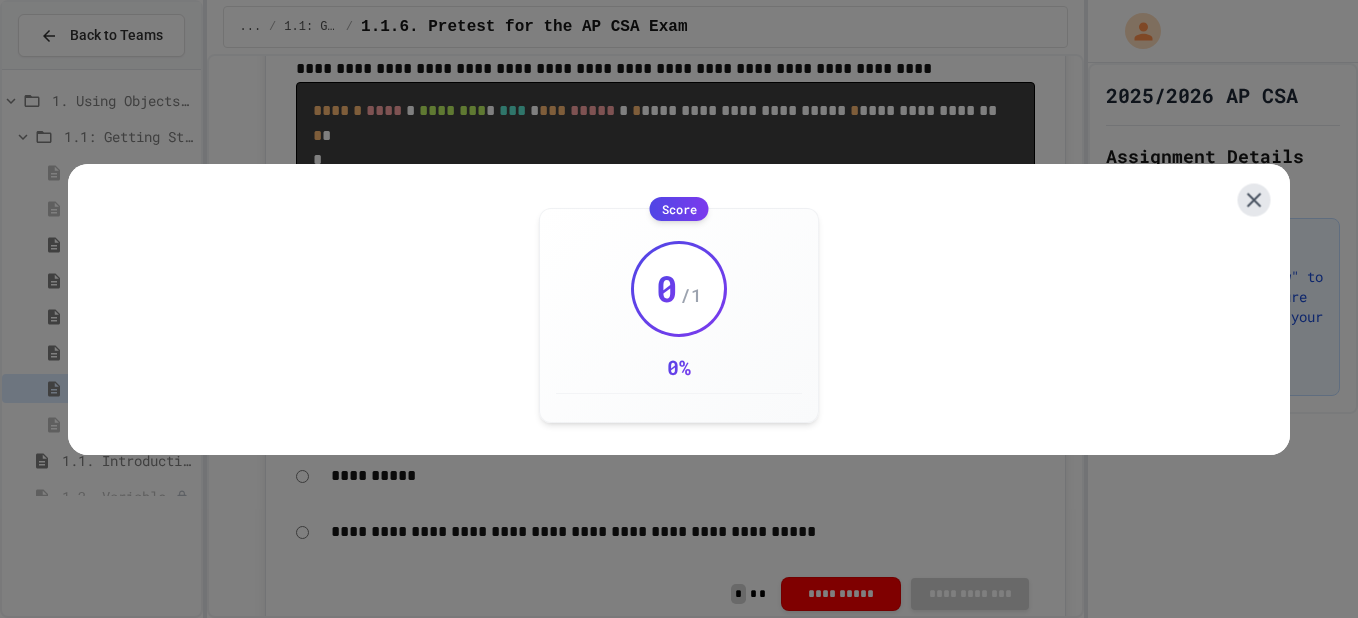 click 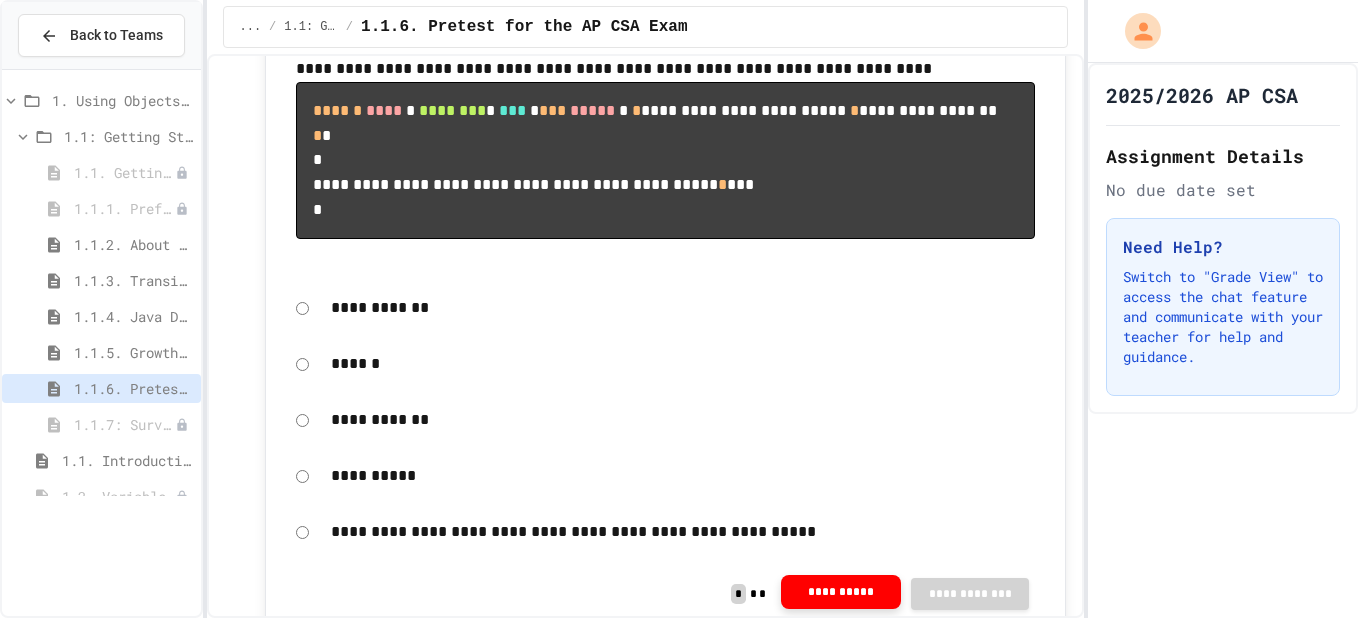 click on "**********" at bounding box center [841, 592] 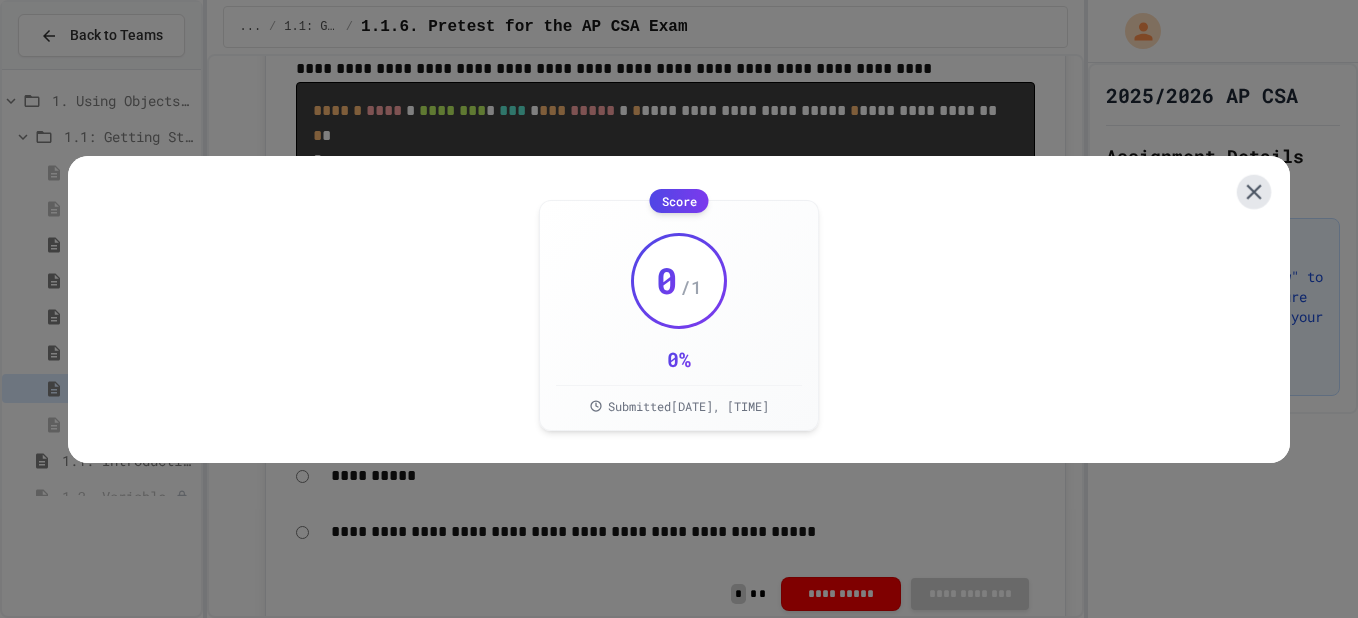 click at bounding box center (1254, 191) 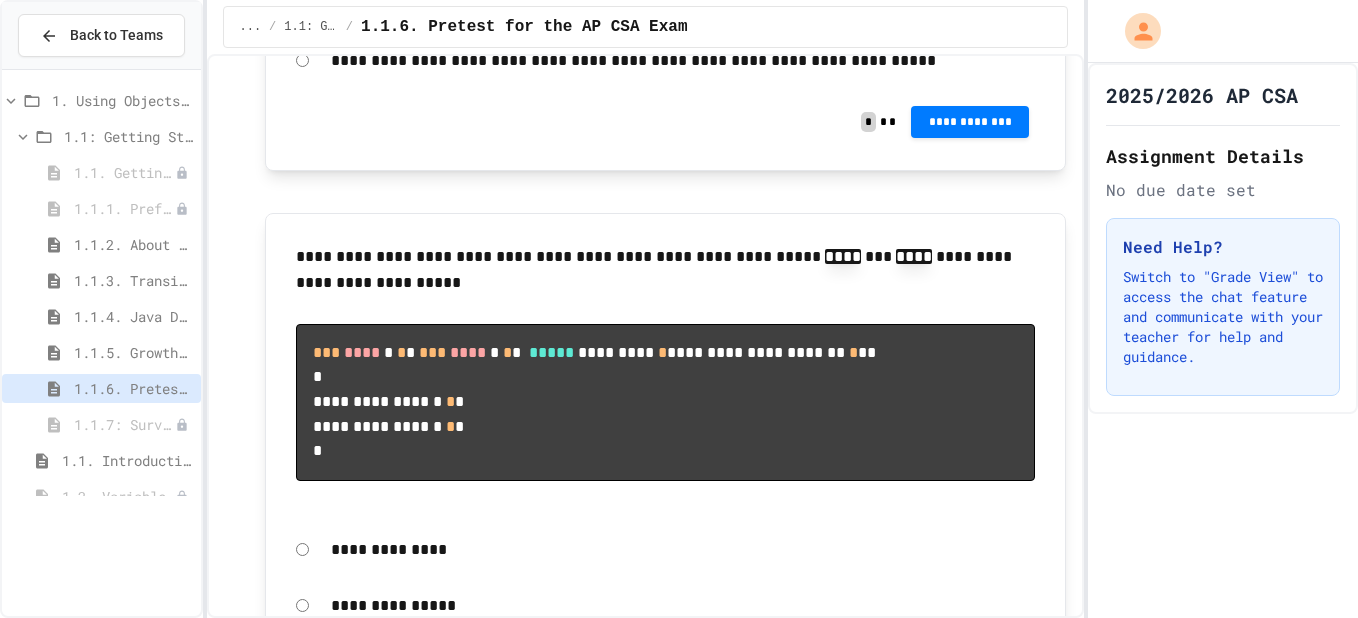 scroll, scrollTop: 1938, scrollLeft: 0, axis: vertical 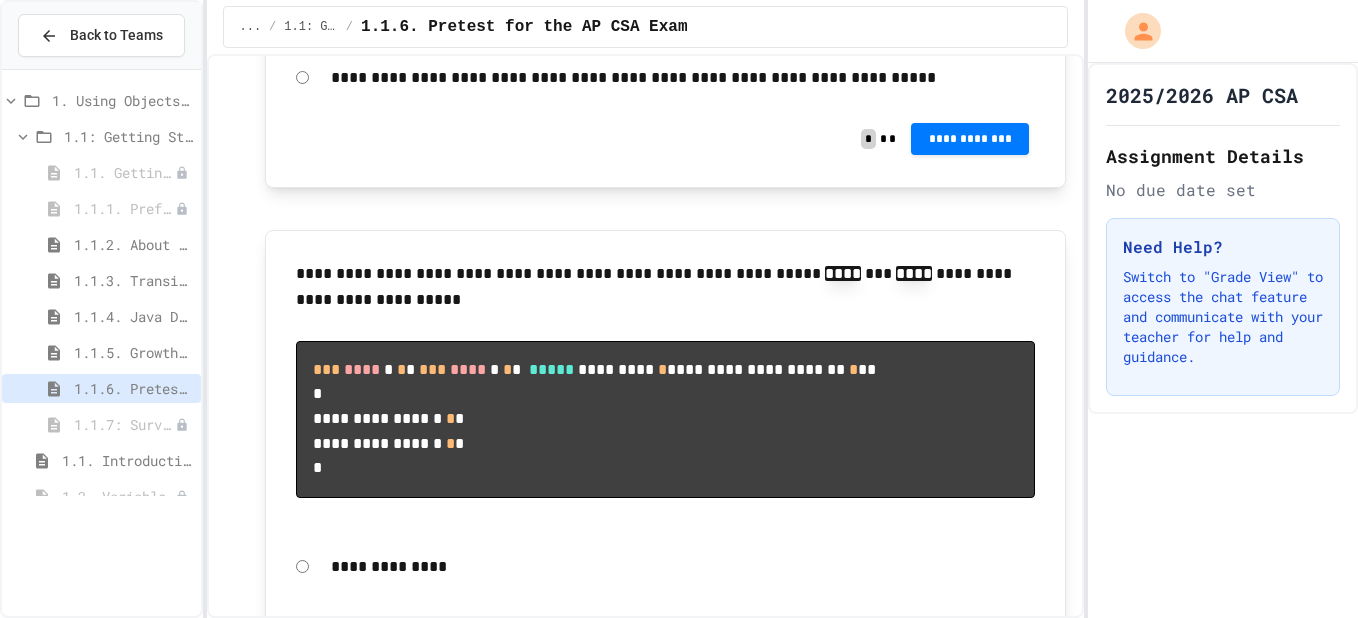 click on "**********" at bounding box center [683, -90] 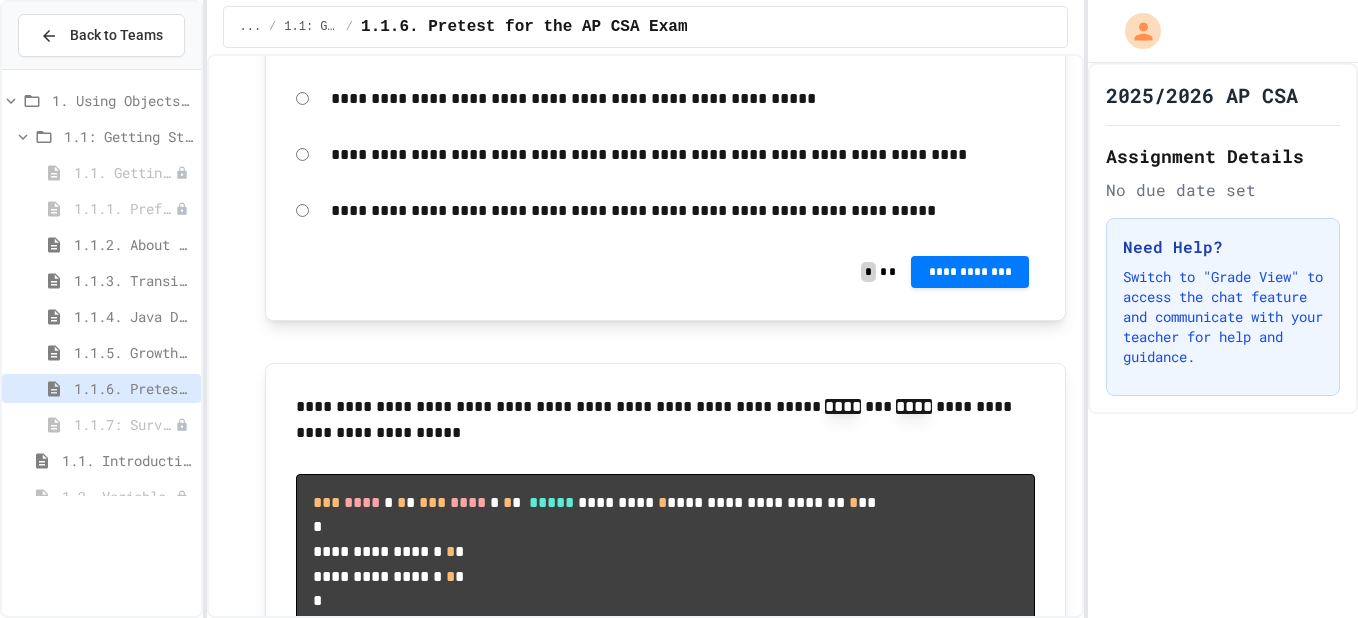 scroll, scrollTop: 1807, scrollLeft: 0, axis: vertical 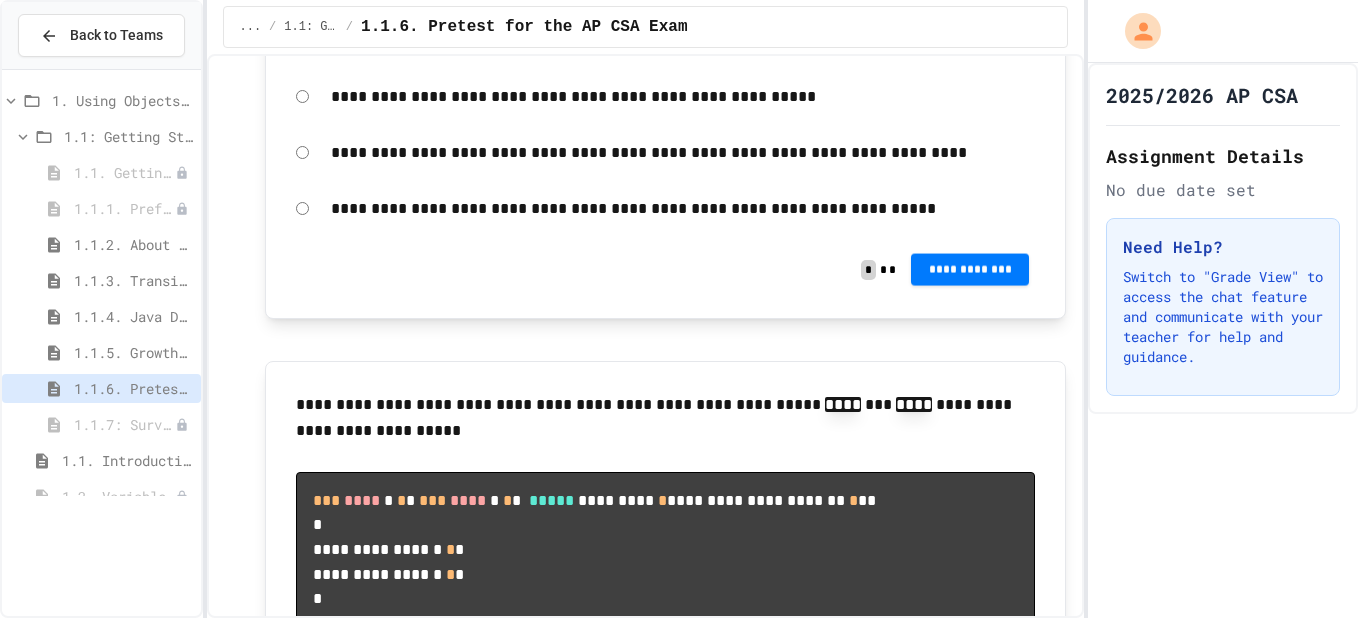 click on "**********" at bounding box center [970, 269] 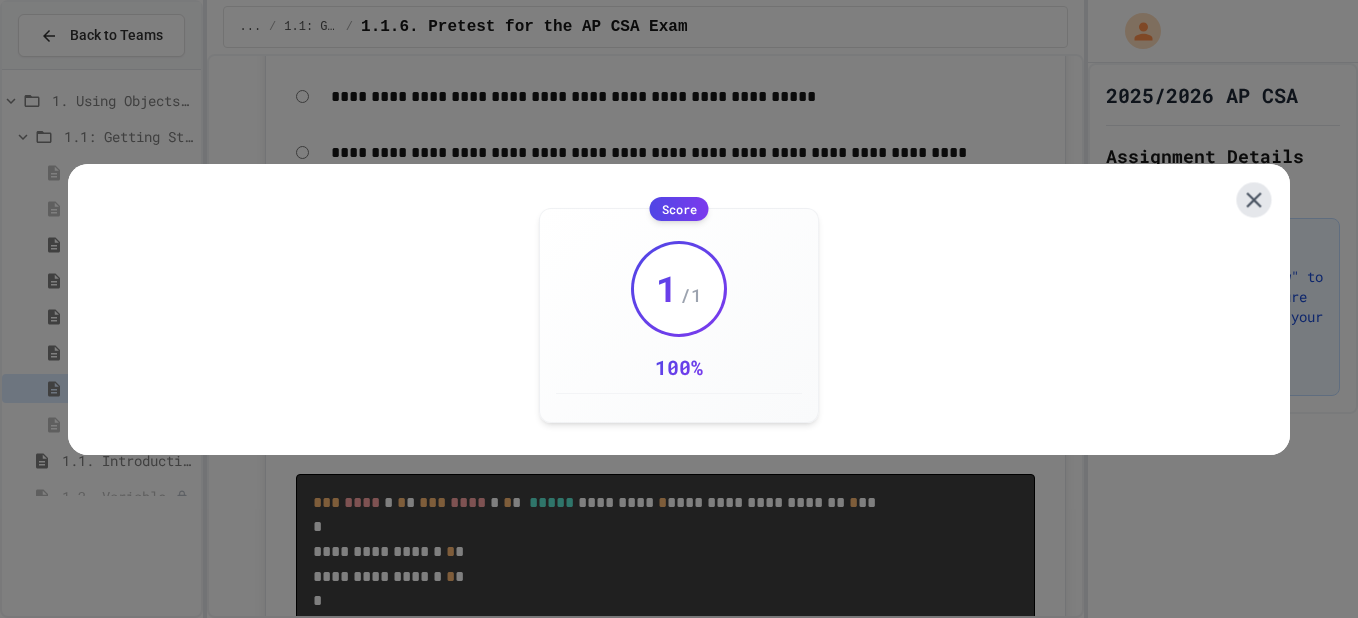 click 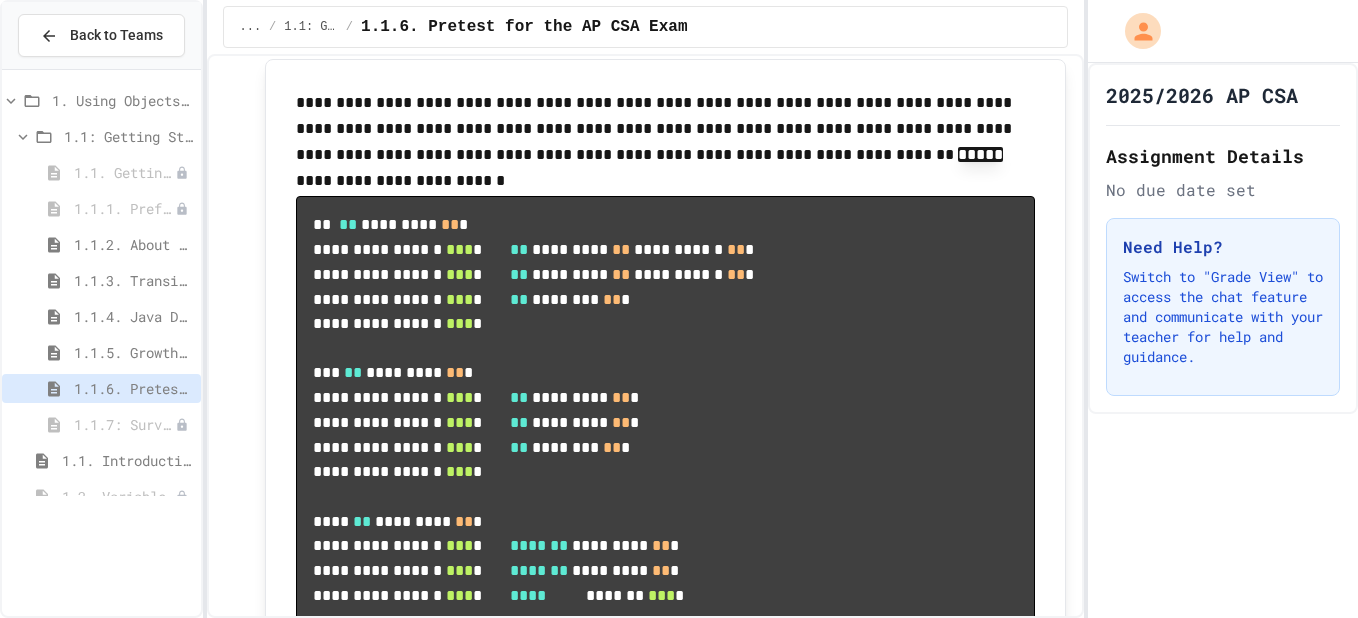 scroll, scrollTop: 2829, scrollLeft: 0, axis: vertical 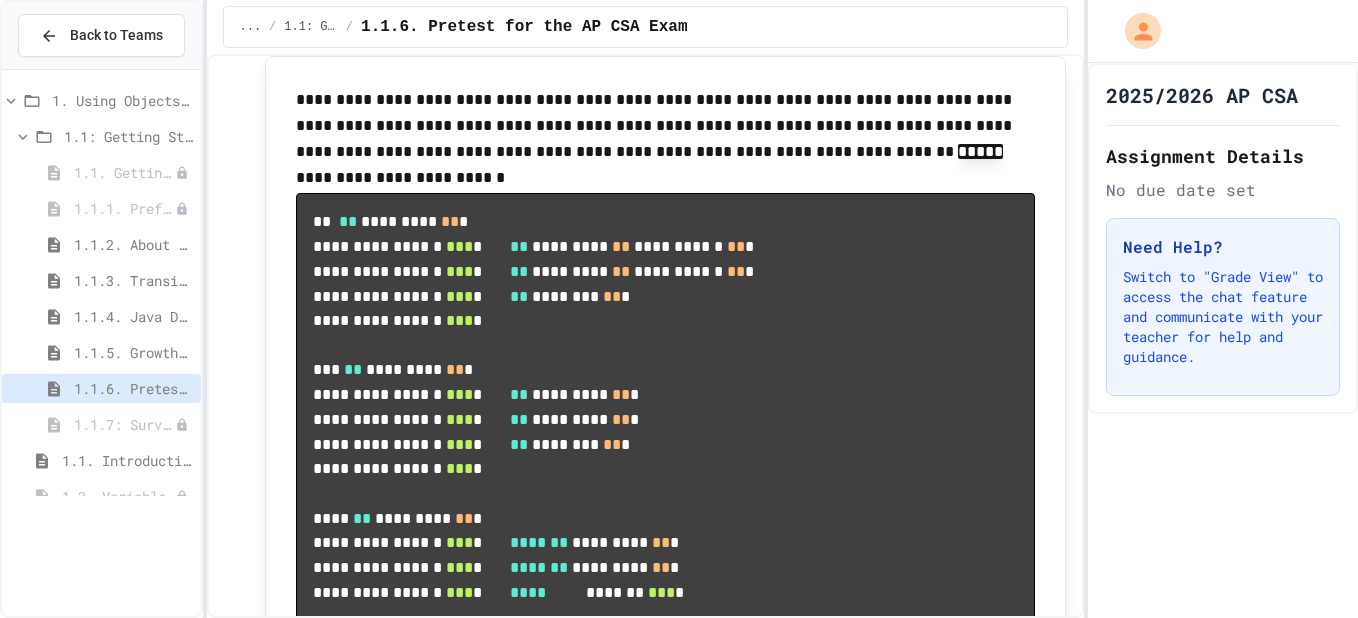 click on "**********" at bounding box center (841, -37) 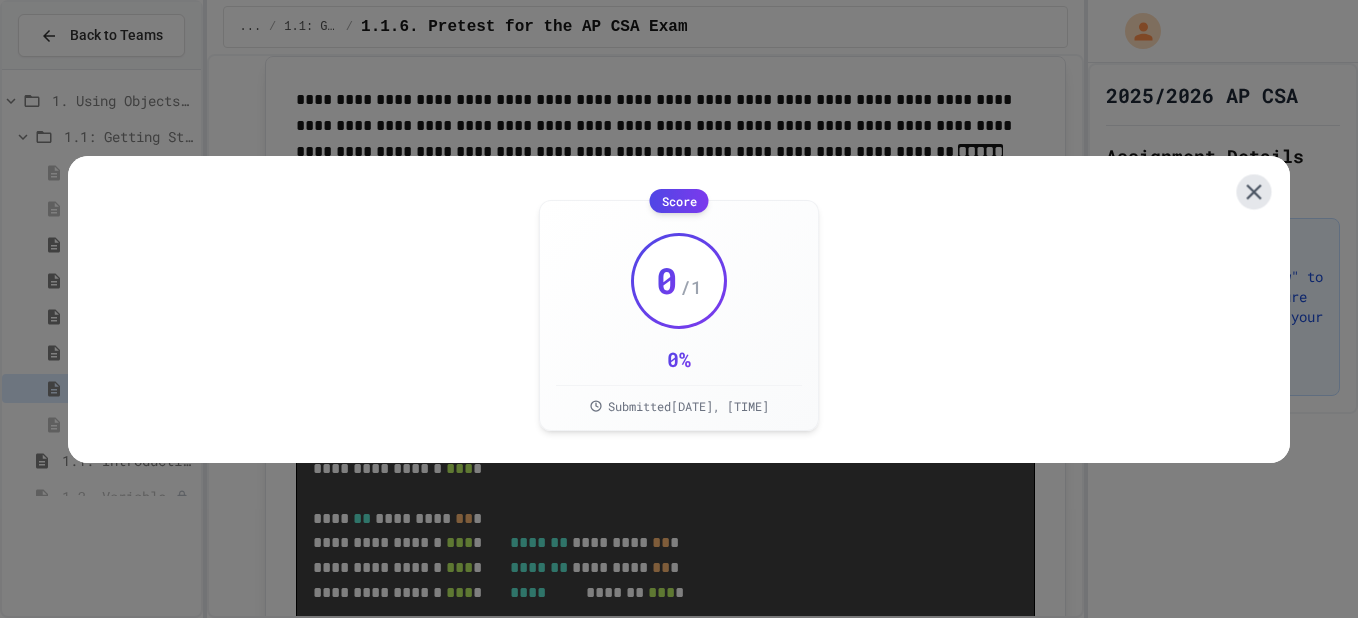 click 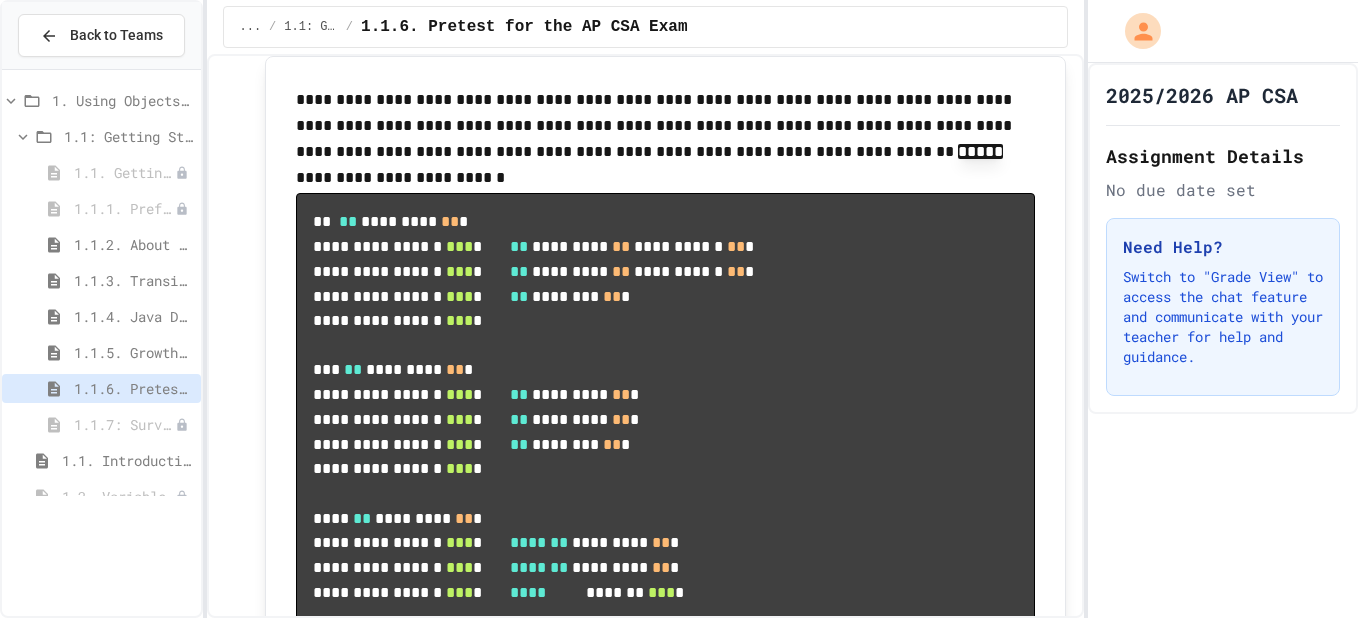 click on "**********" at bounding box center (666, -210) 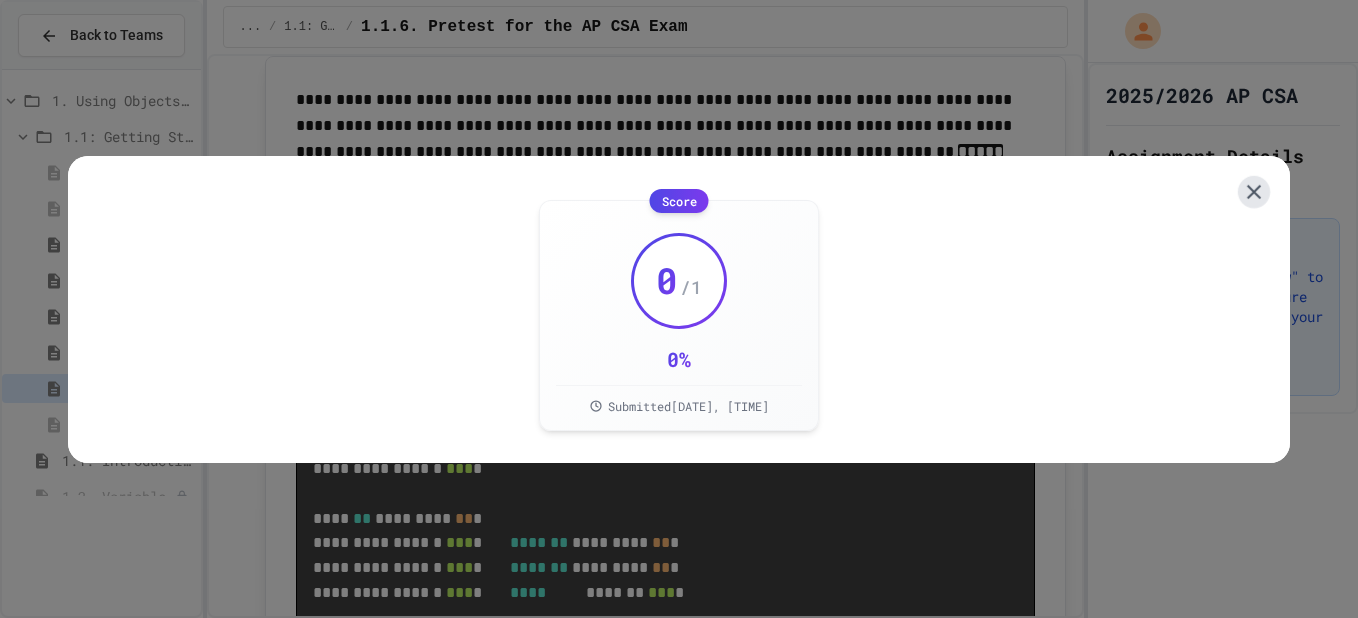 click at bounding box center (1254, 191) 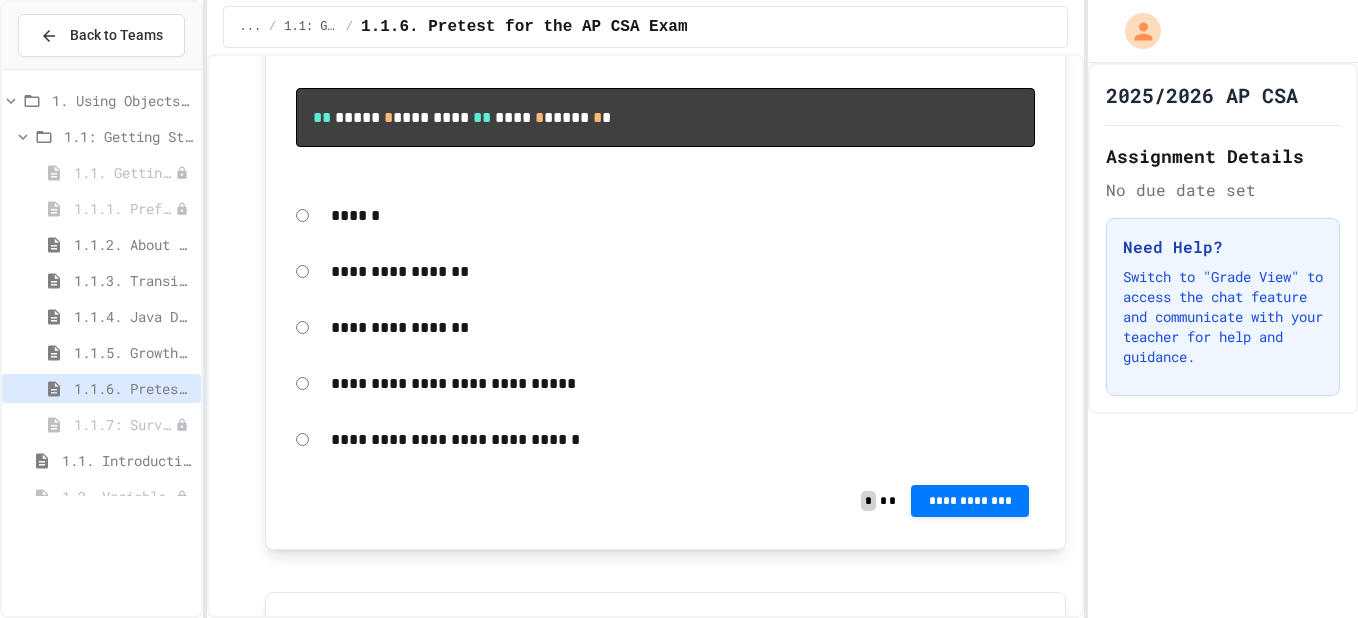 scroll, scrollTop: 3892, scrollLeft: 0, axis: vertical 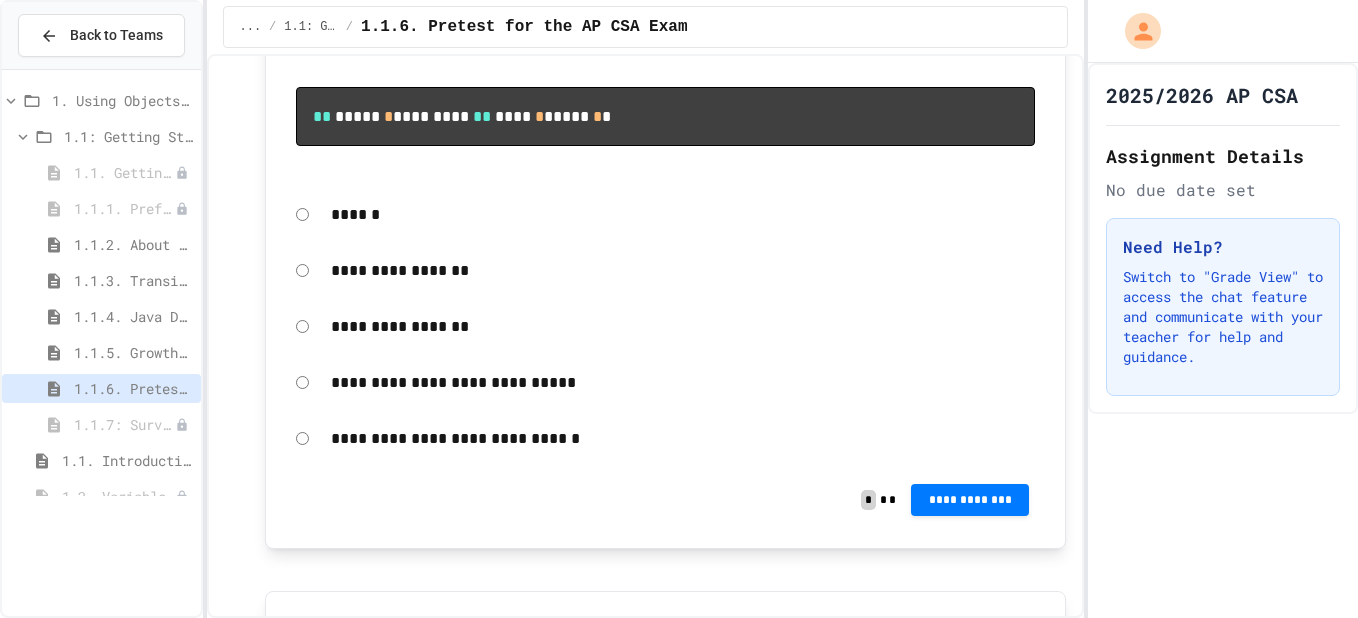 click on "**********" at bounding box center [970, -88] 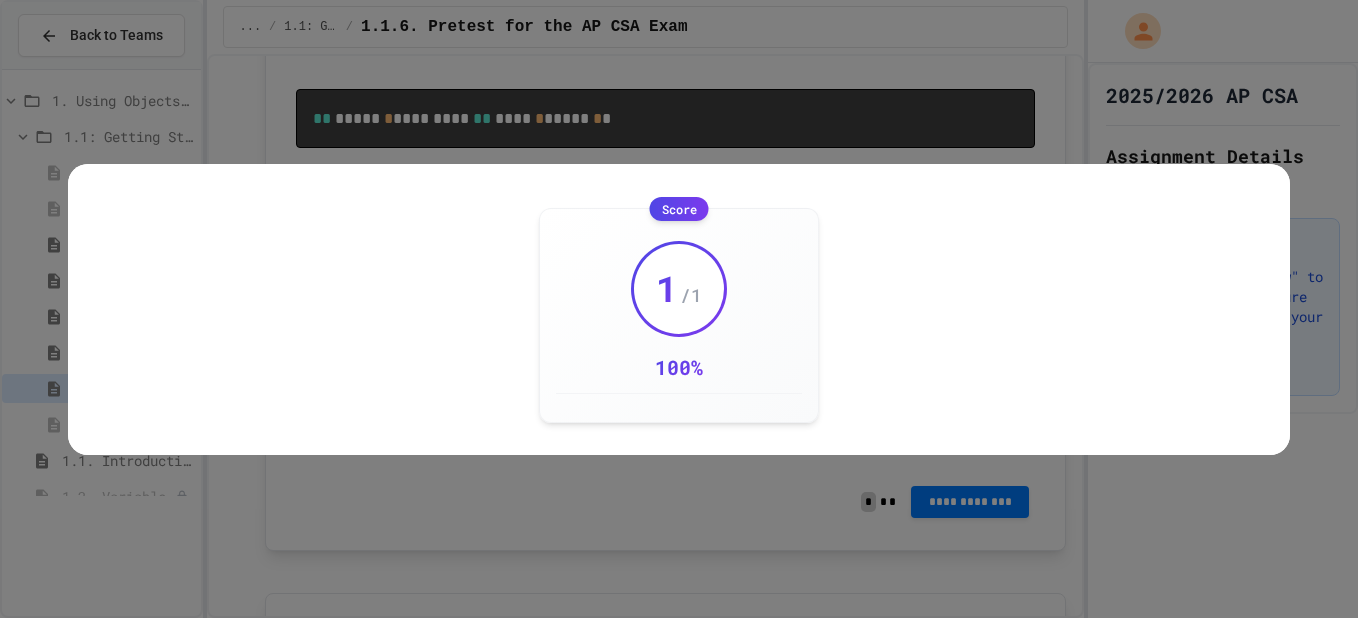 click 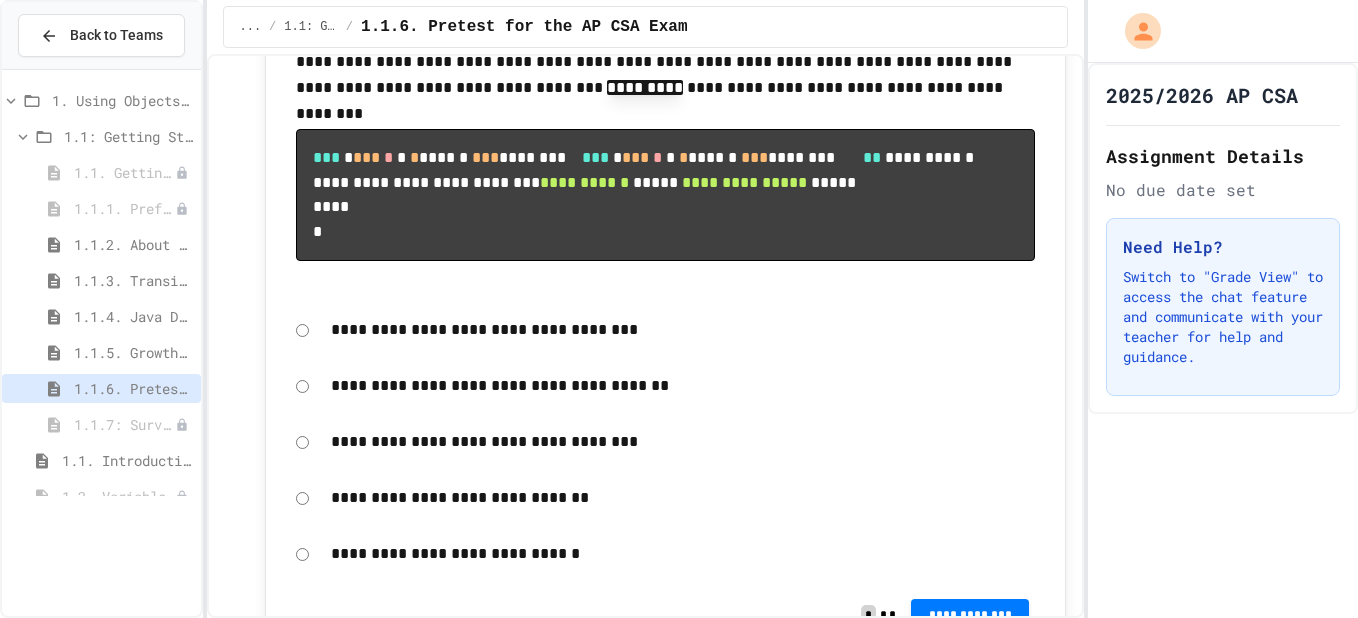 scroll, scrollTop: 4466, scrollLeft: 0, axis: vertical 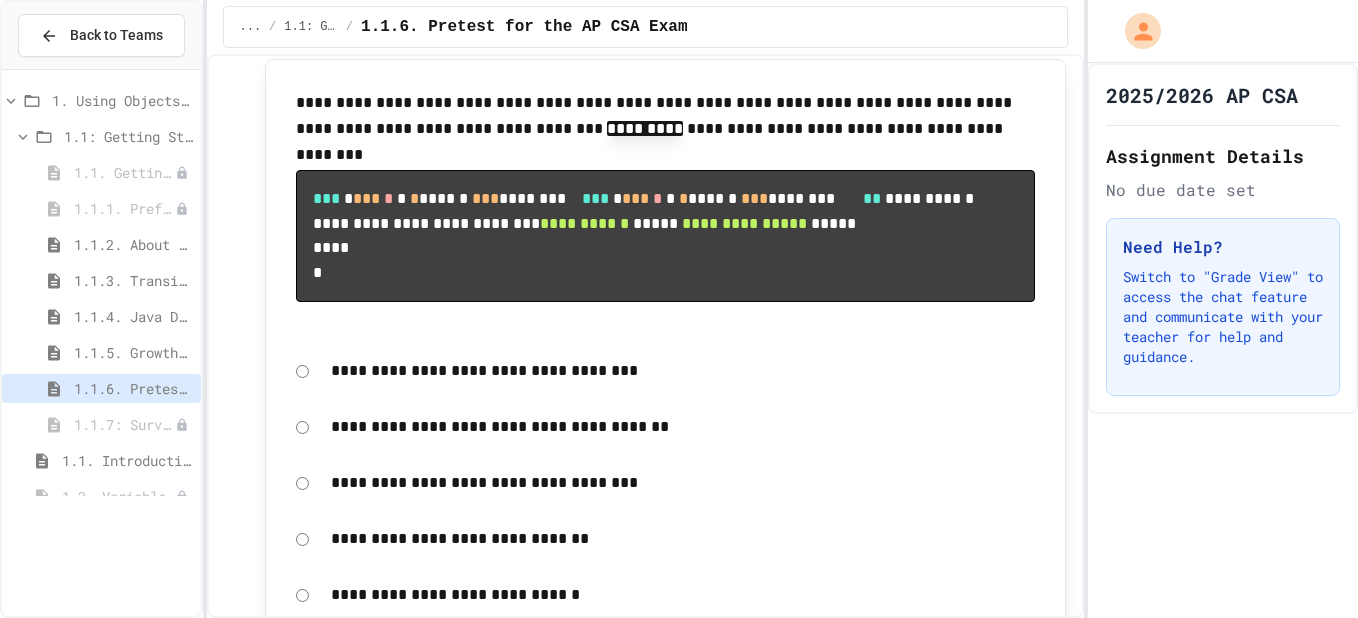 click on "**********" at bounding box center [679, 309] 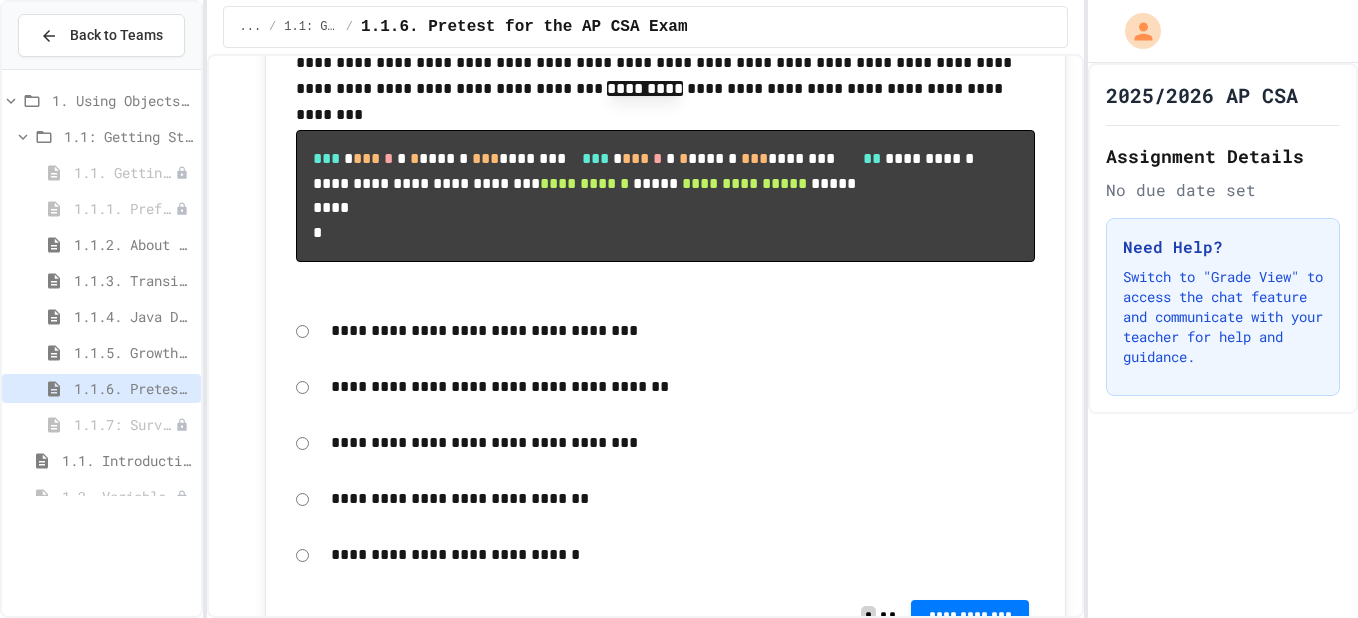 drag, startPoint x: 491, startPoint y: 174, endPoint x: 380, endPoint y: 189, distance: 112.00893 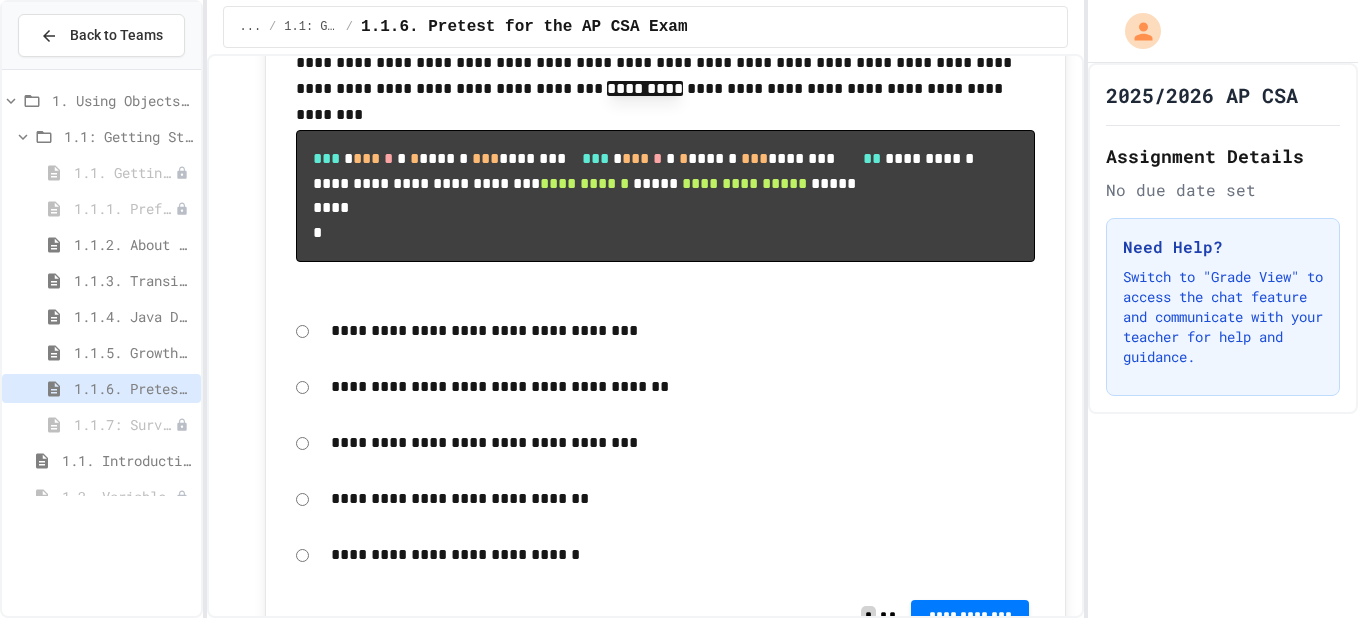 click on "** ***** * ********* ** **** * ***** * *" at bounding box center [666, -456] 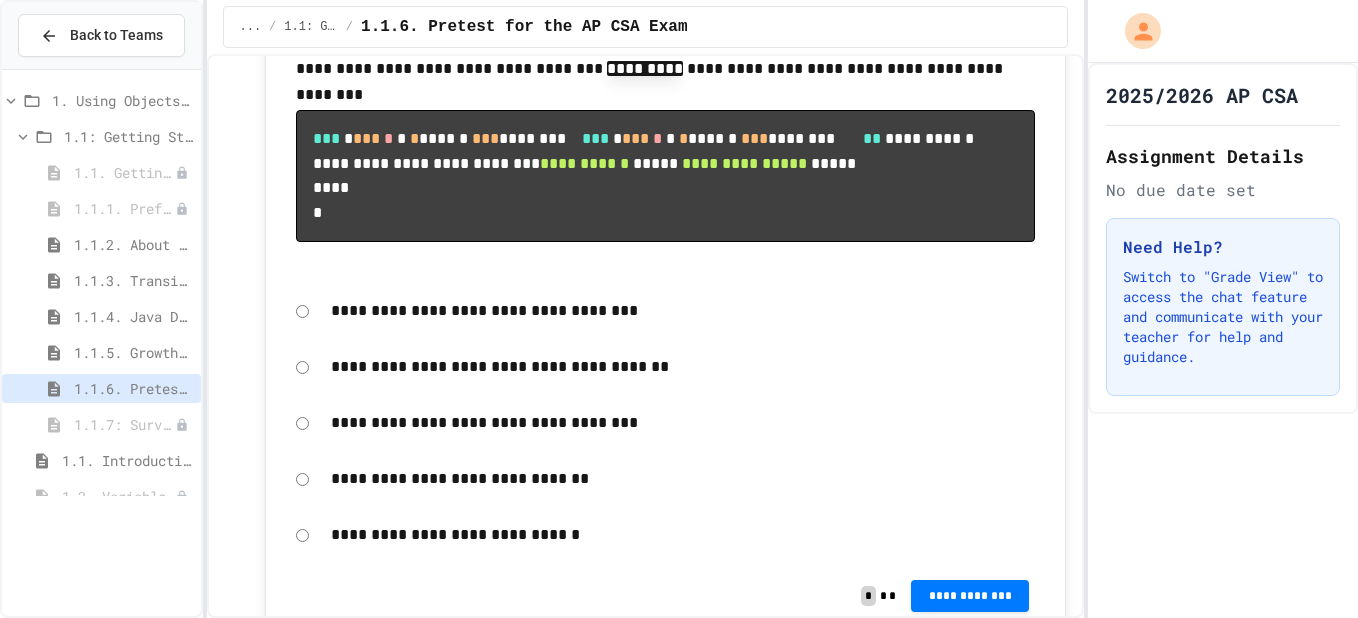 scroll, scrollTop: 4483, scrollLeft: 0, axis: vertical 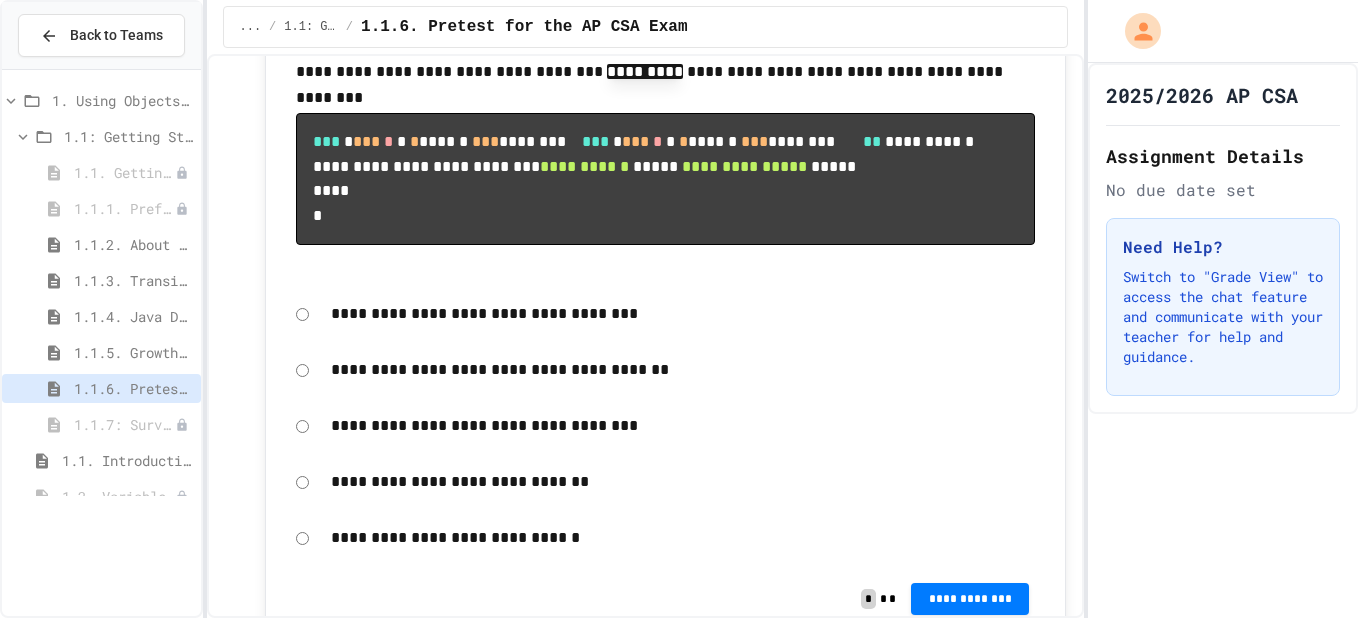 click on "******" at bounding box center (666, -374) 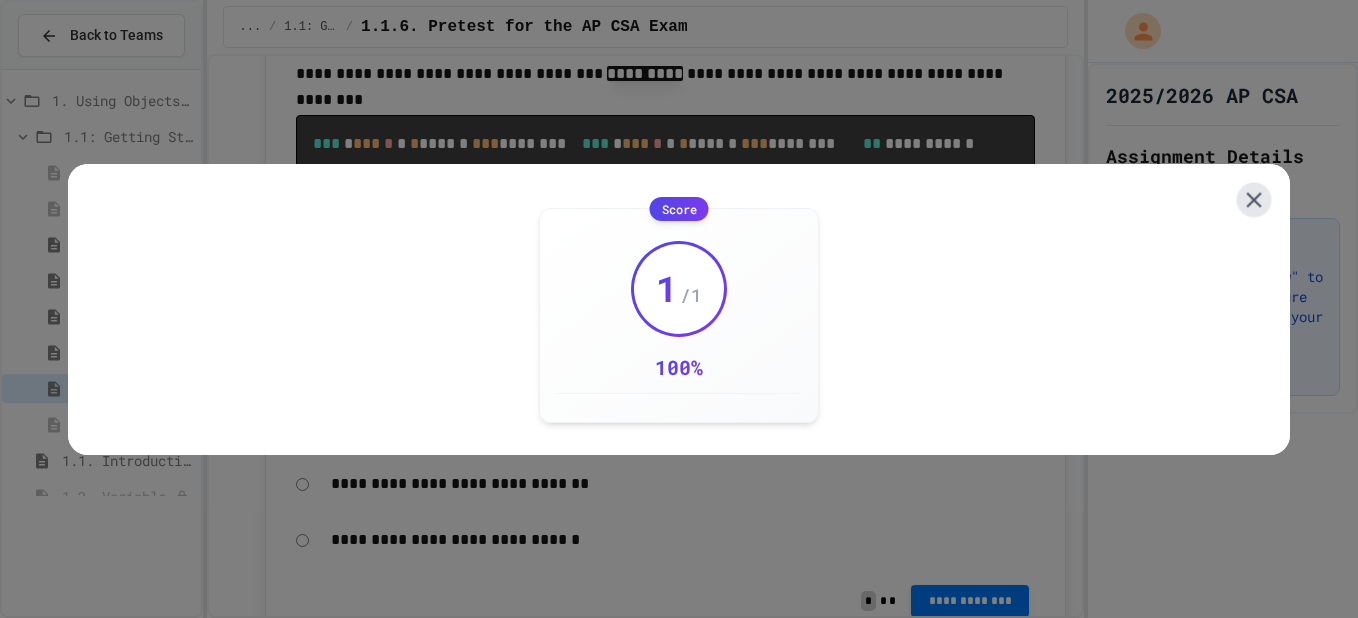 click 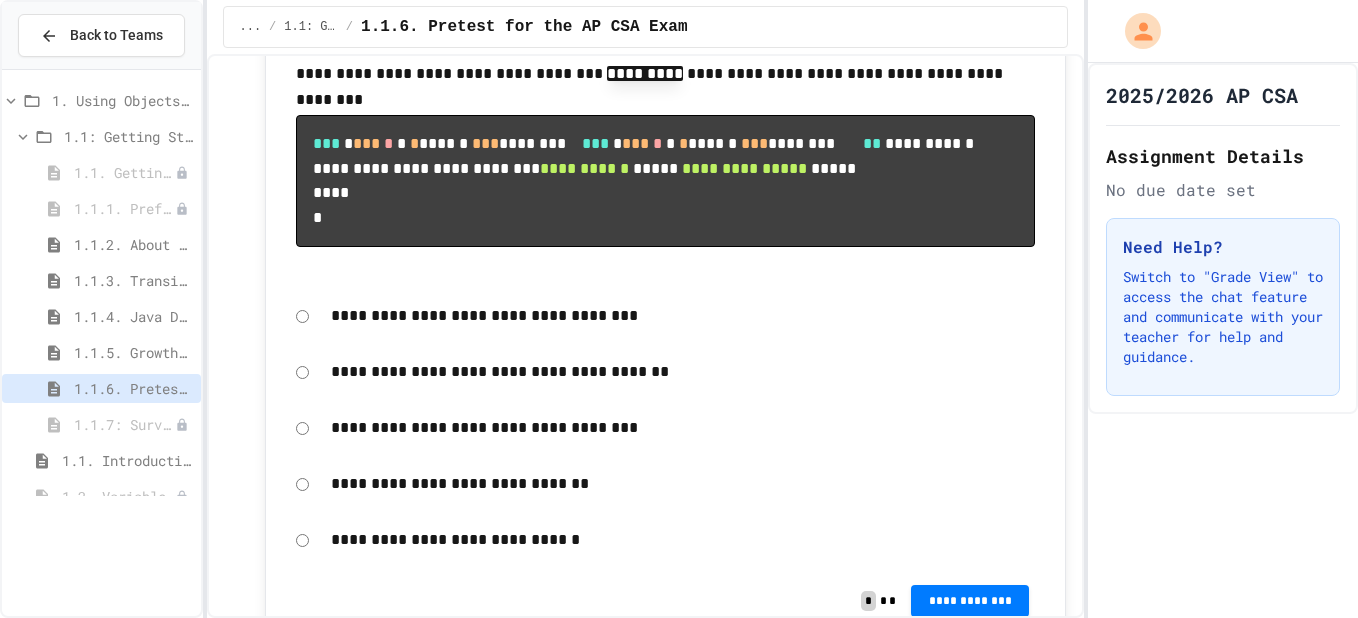 scroll, scrollTop: 4727, scrollLeft: 0, axis: vertical 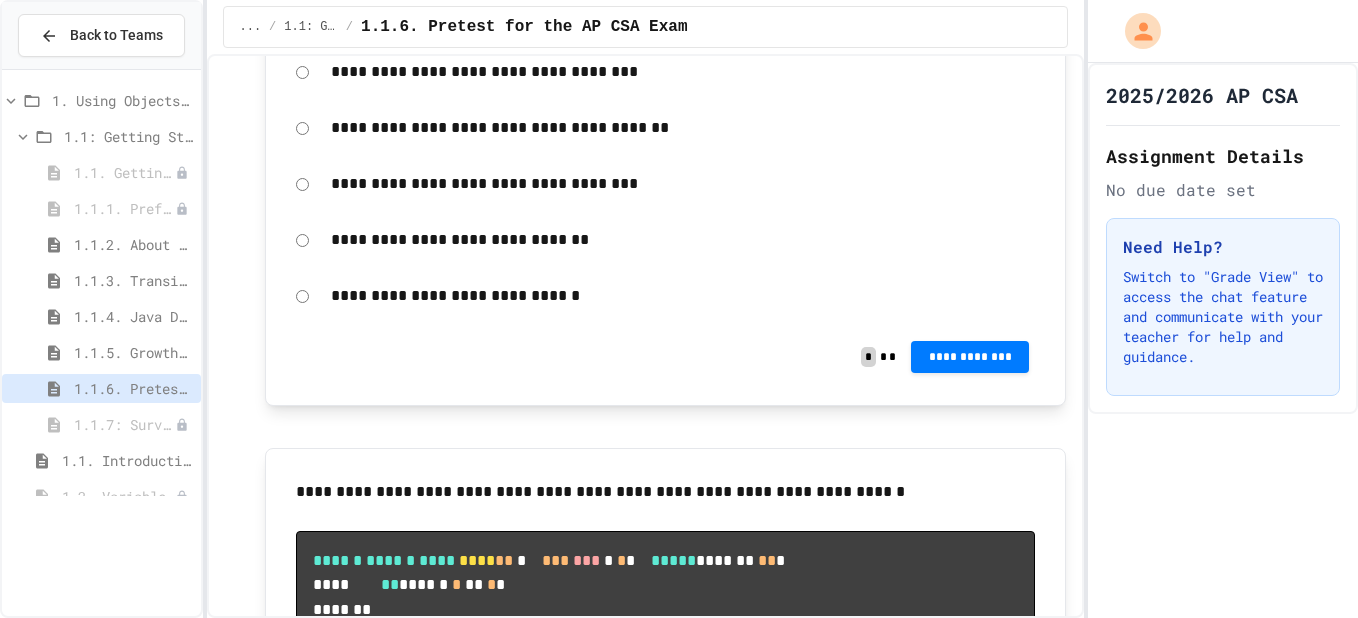 click on "**********" at bounding box center (841, -332) 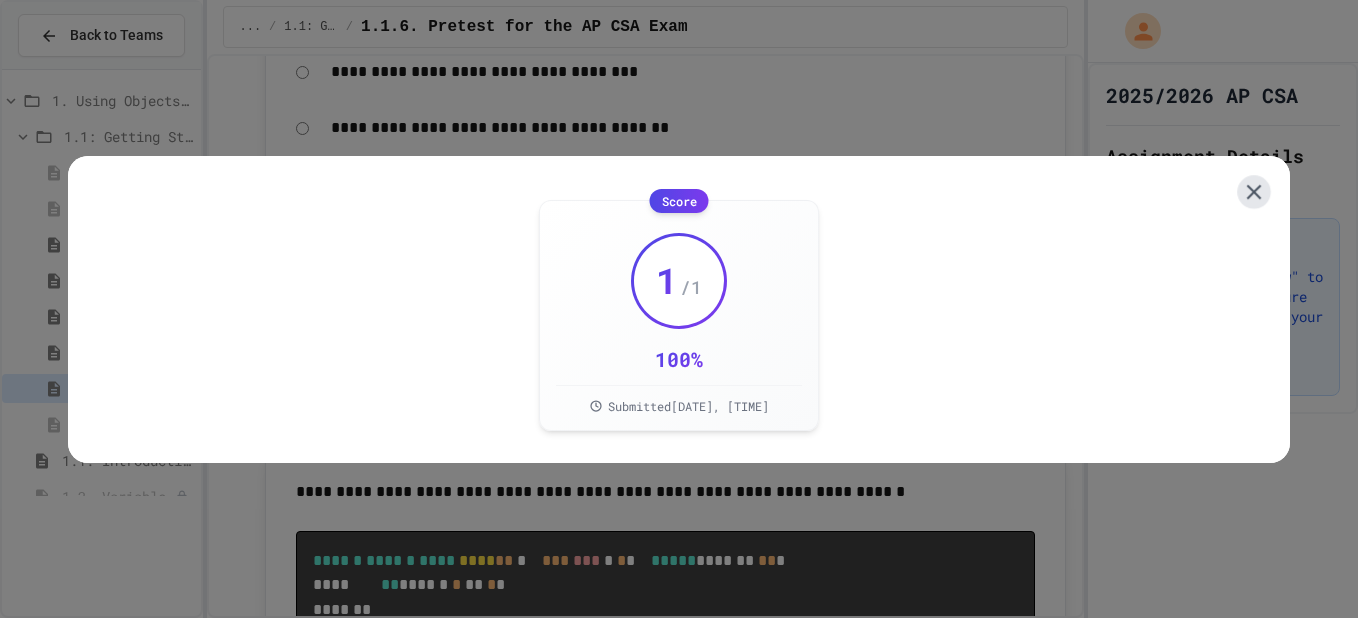 click 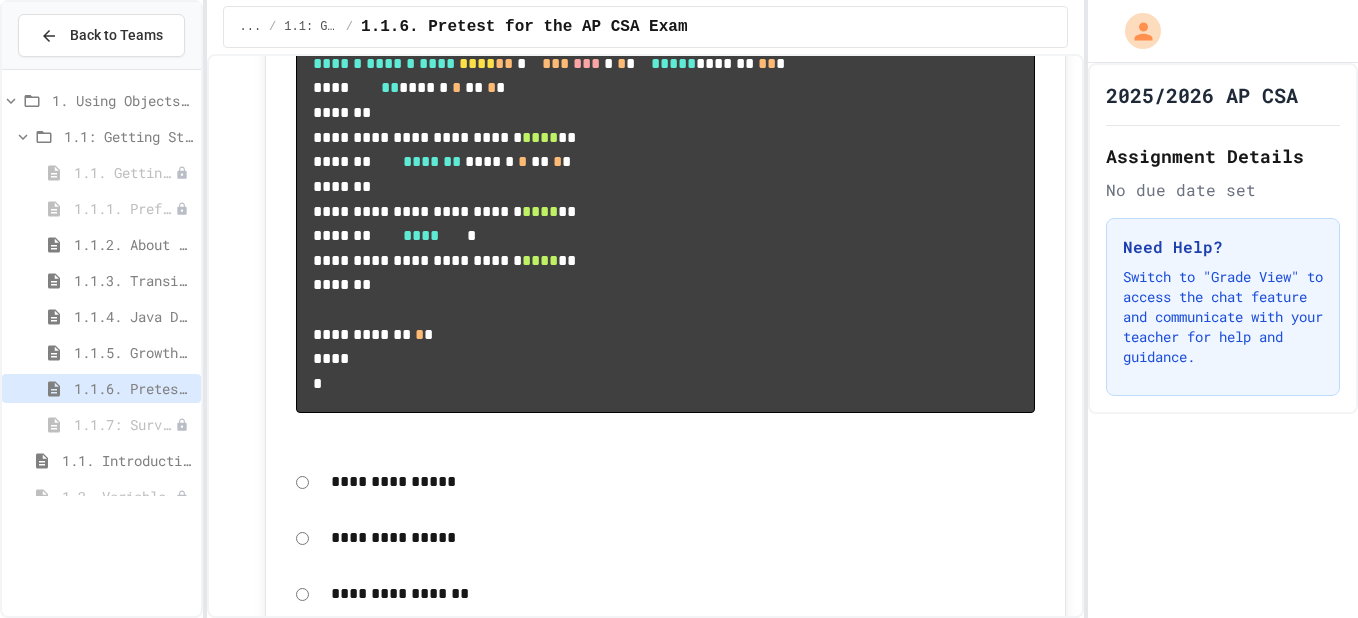 scroll, scrollTop: 5222, scrollLeft: 0, axis: vertical 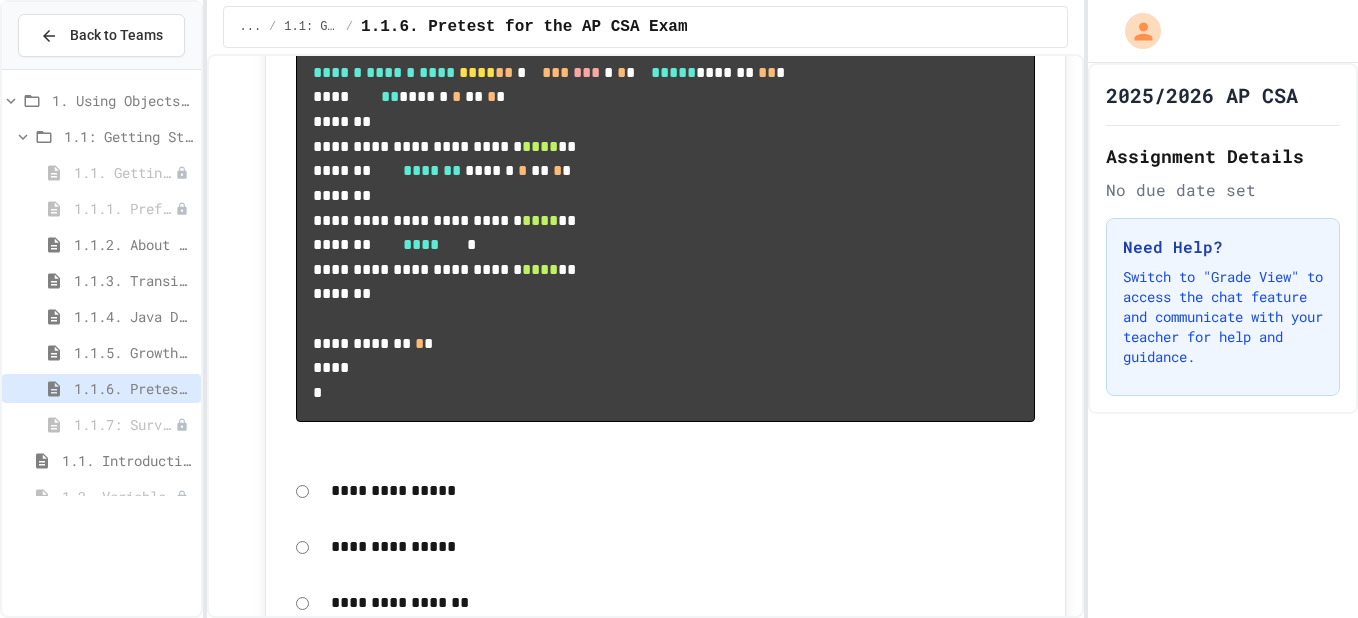 click on "**********" at bounding box center (970, -133) 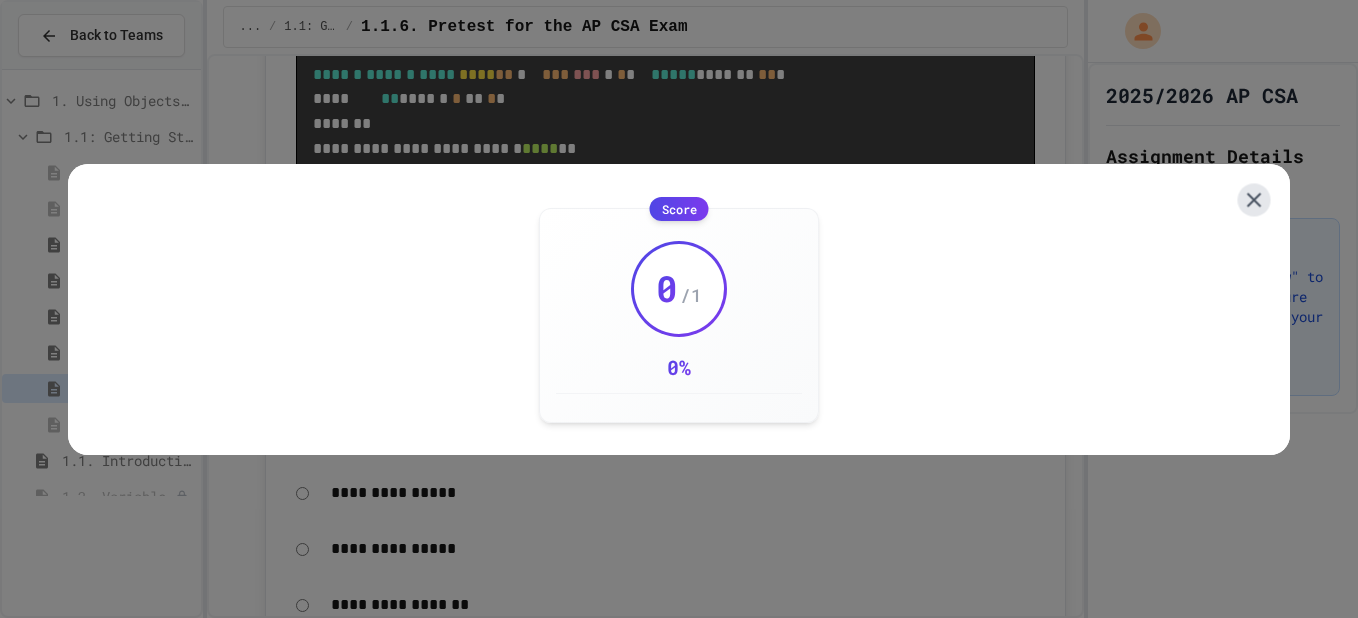 click 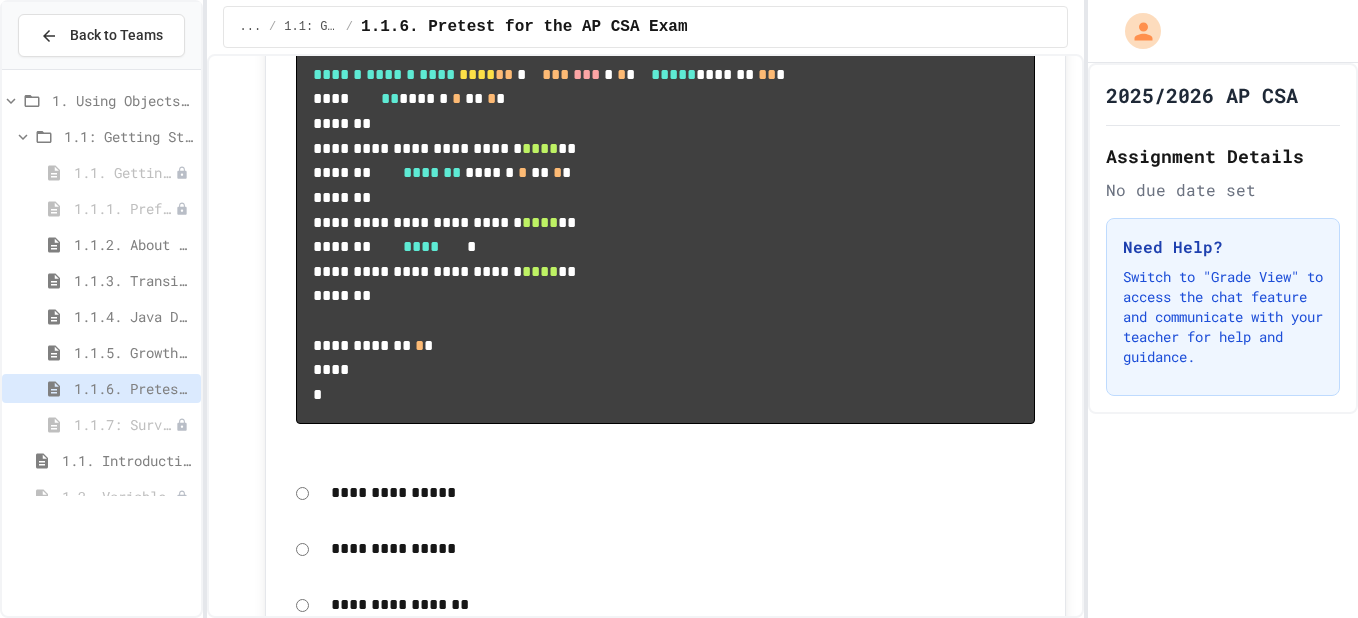 click on "**********" at bounding box center [683, -248] 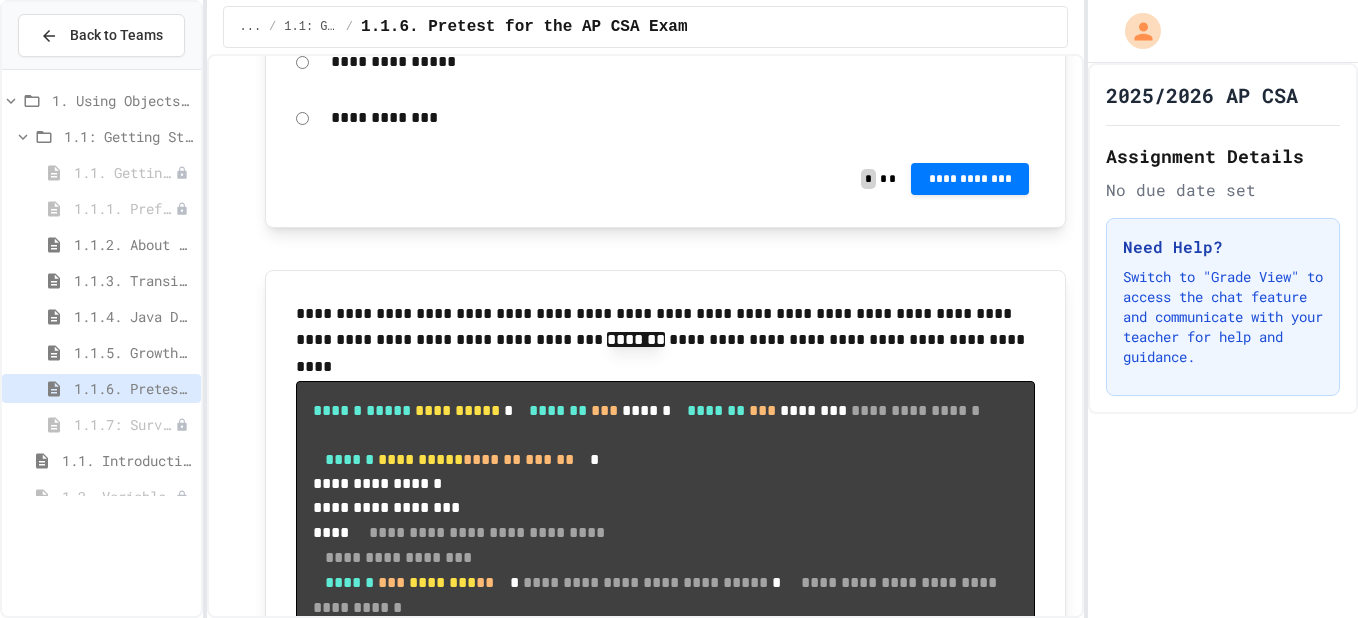 scroll, scrollTop: 5815, scrollLeft: 0, axis: vertical 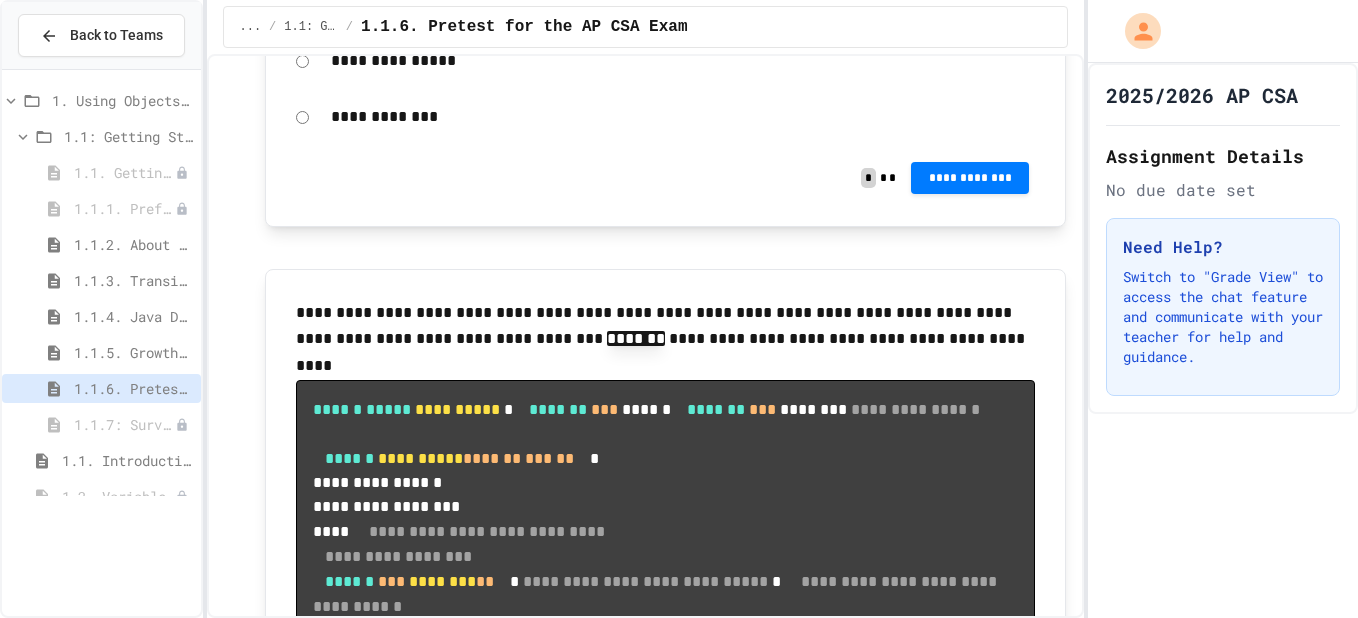drag, startPoint x: 487, startPoint y: 264, endPoint x: 398, endPoint y: 252, distance: 89.80534 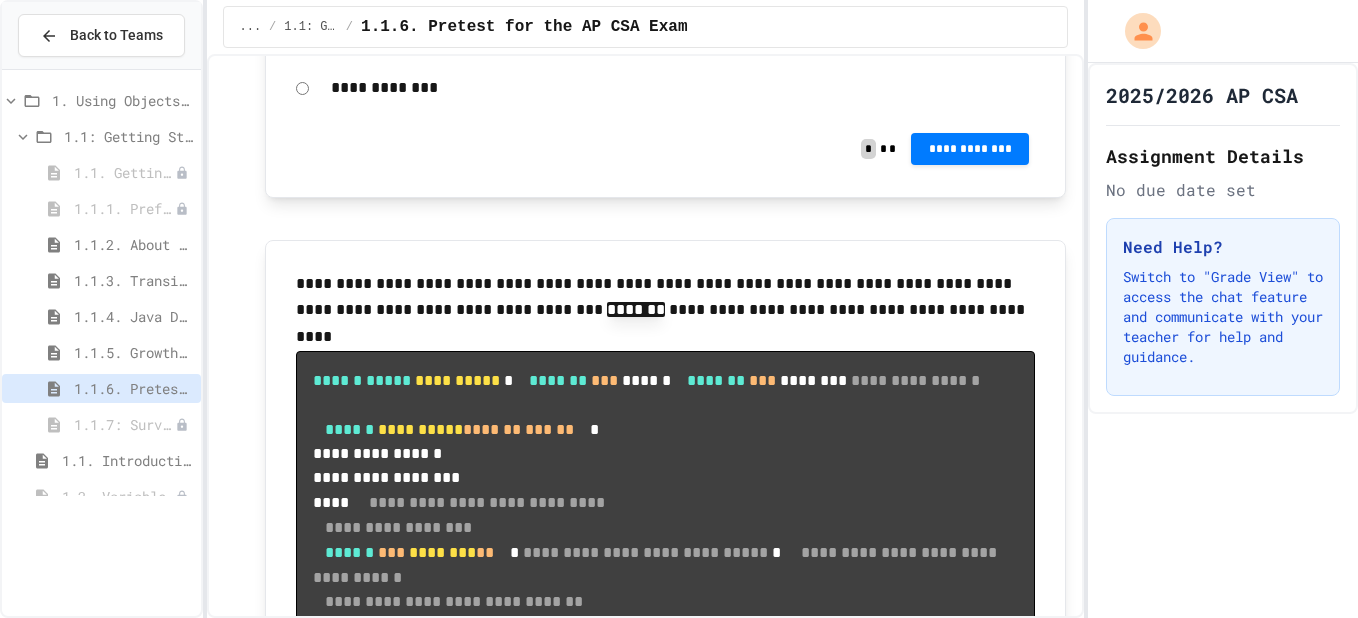 drag, startPoint x: 398, startPoint y: 252, endPoint x: 383, endPoint y: 260, distance: 17 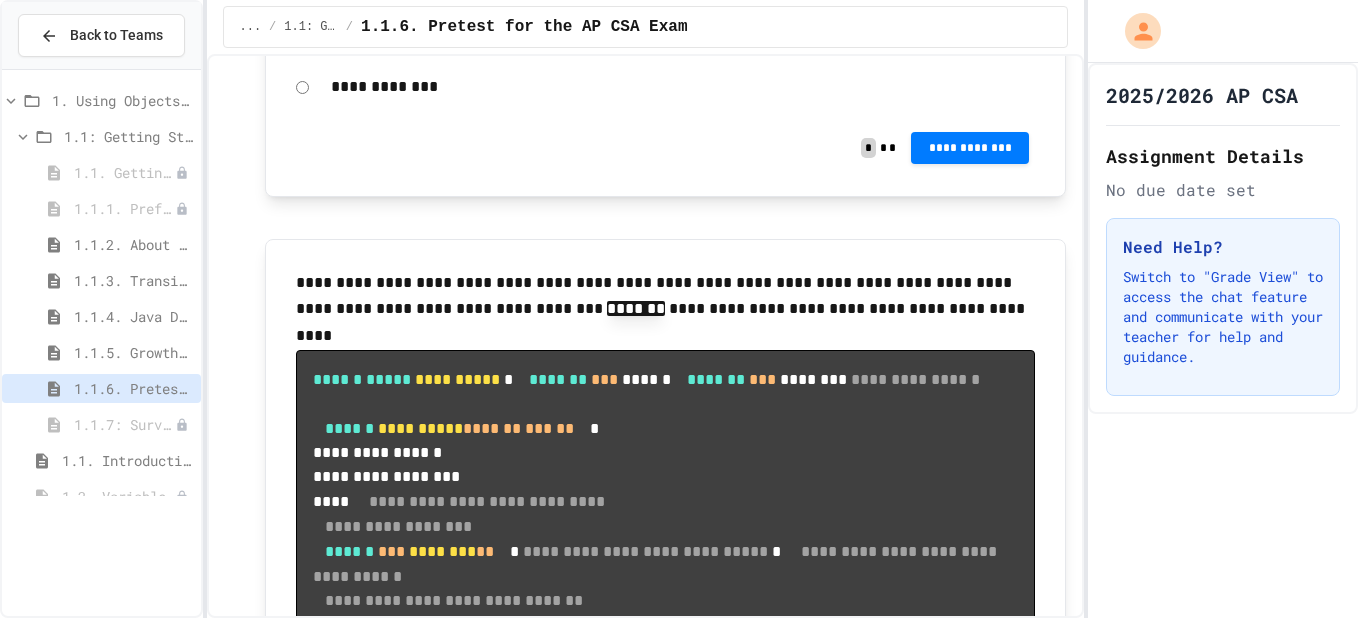 scroll, scrollTop: 5840, scrollLeft: 0, axis: vertical 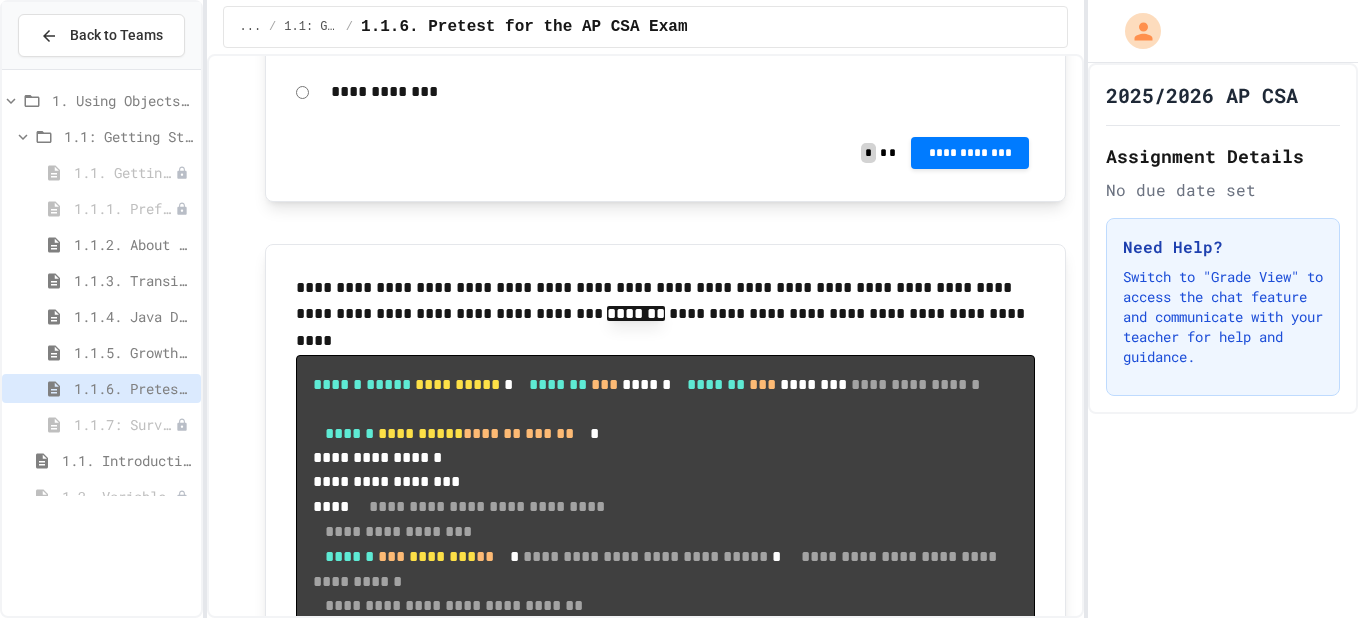 drag, startPoint x: 456, startPoint y: 104, endPoint x: 550, endPoint y: 112, distance: 94.33981 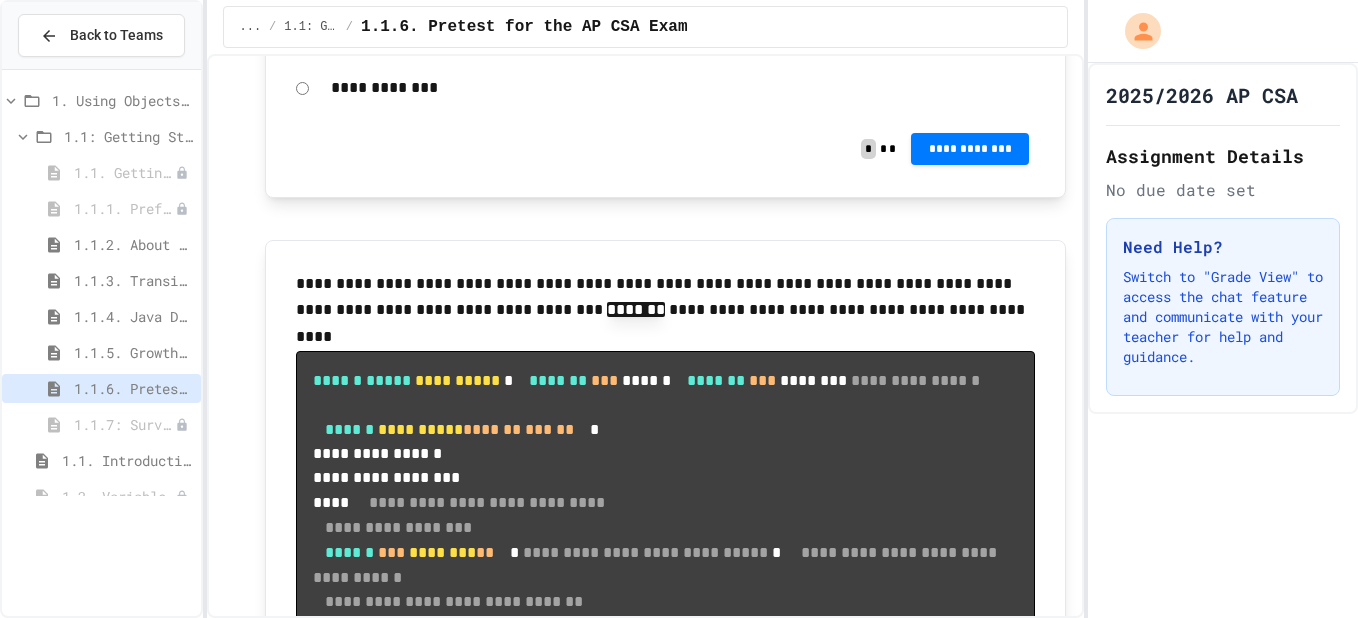 scroll, scrollTop: 5843, scrollLeft: 0, axis: vertical 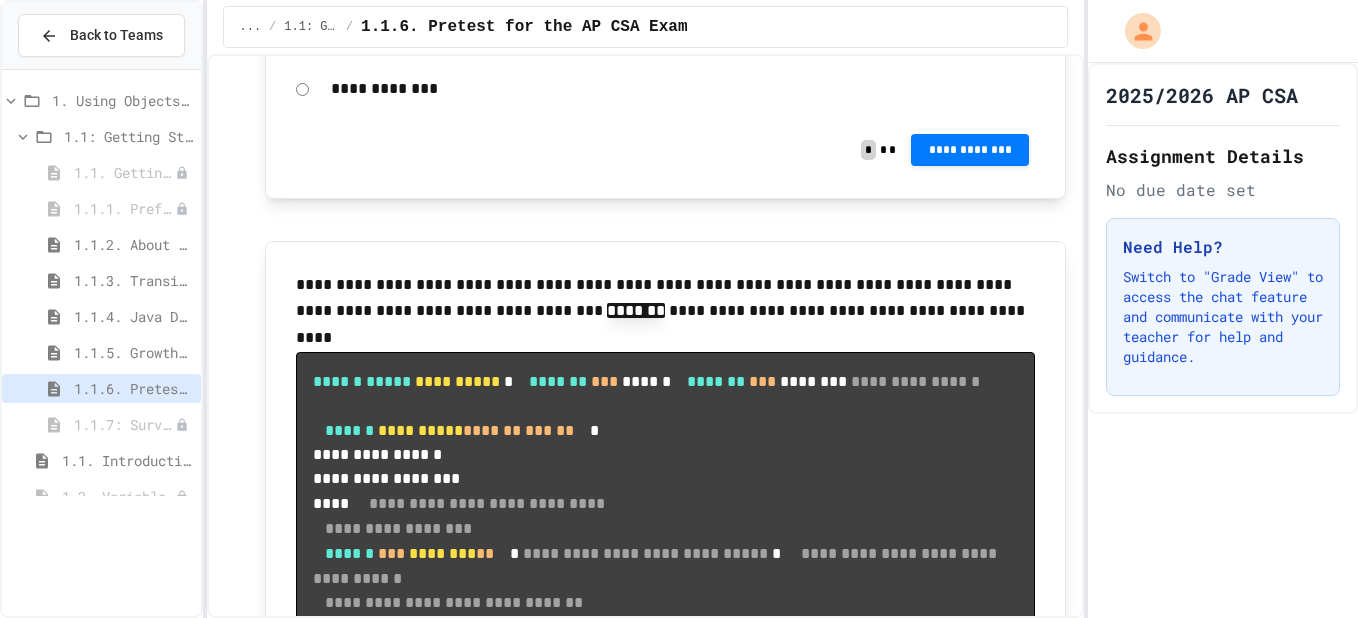 click on "**********" at bounding box center [666, -622] 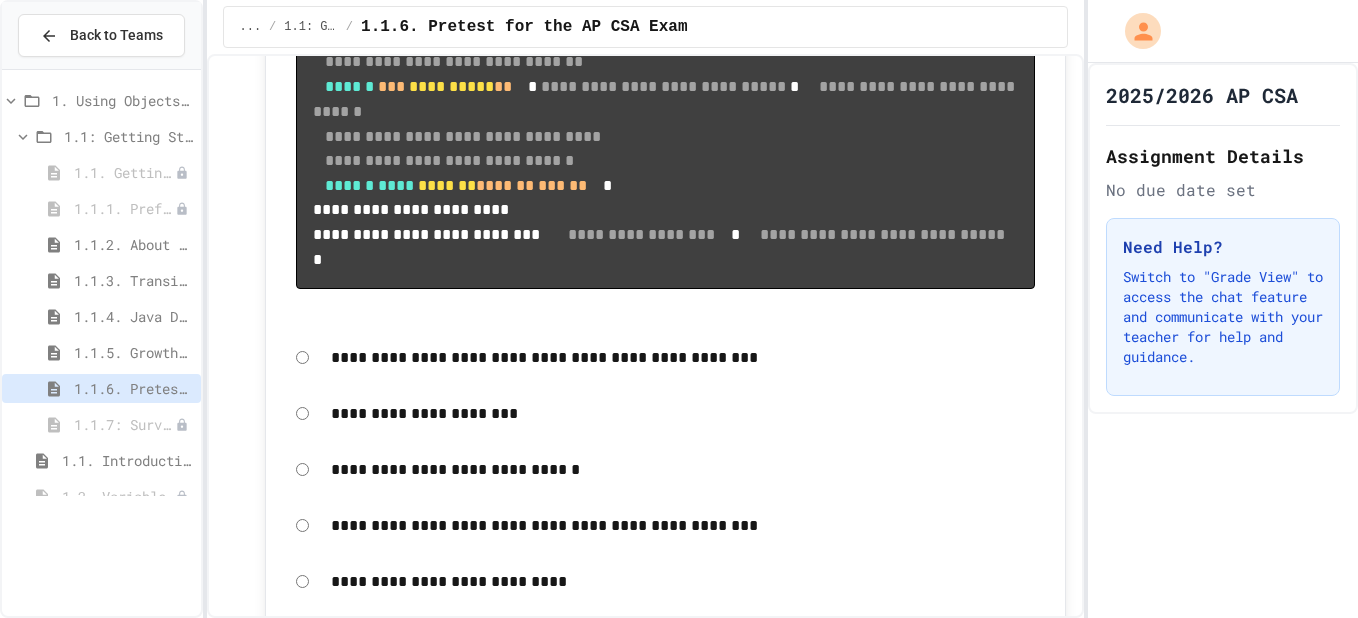 scroll, scrollTop: 6385, scrollLeft: 0, axis: vertical 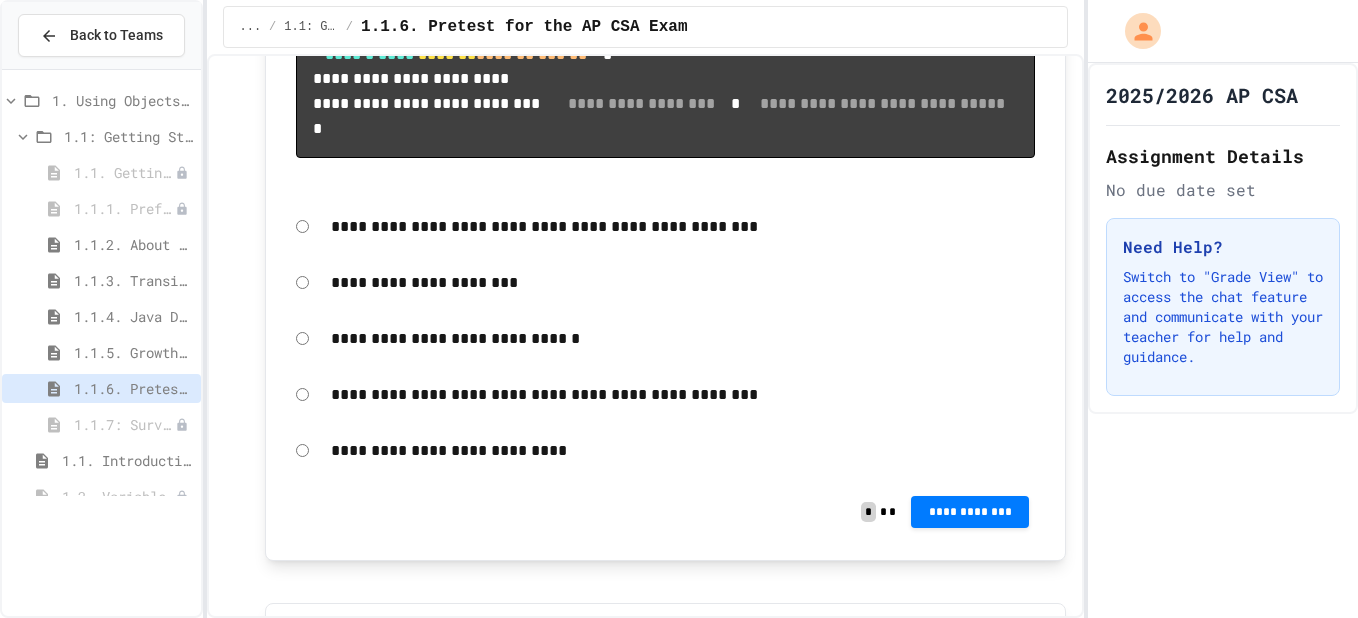 click on "**********" at bounding box center [970, -524] 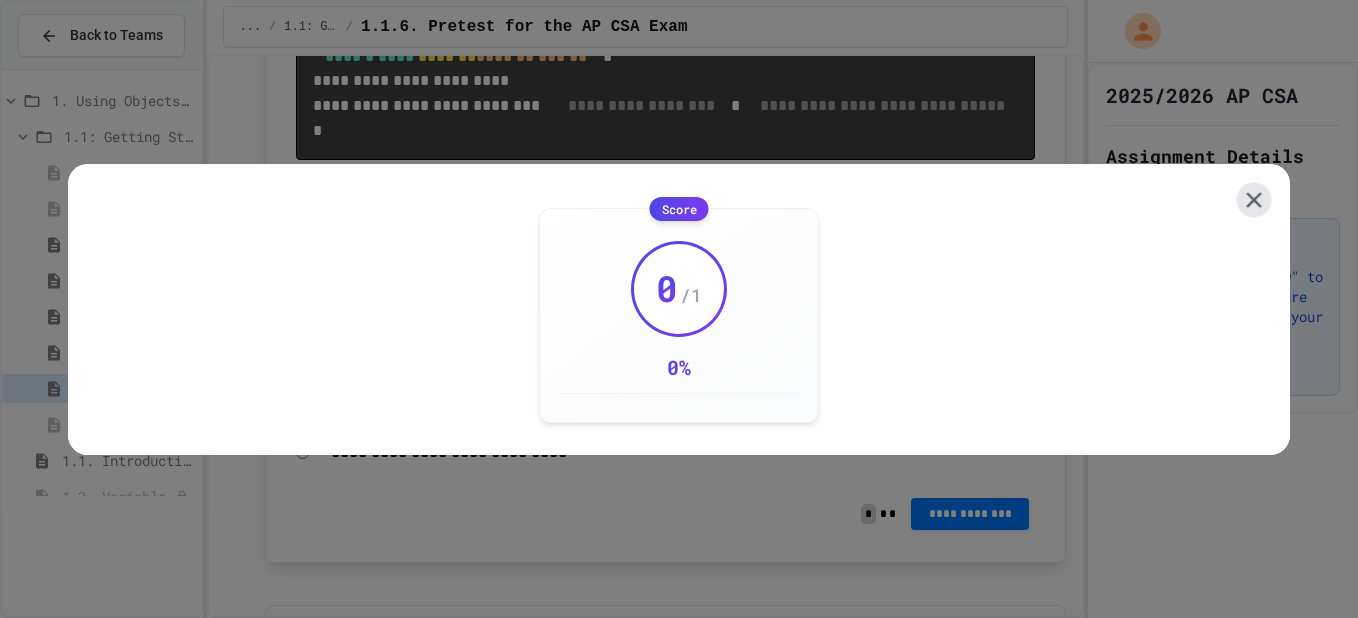 click 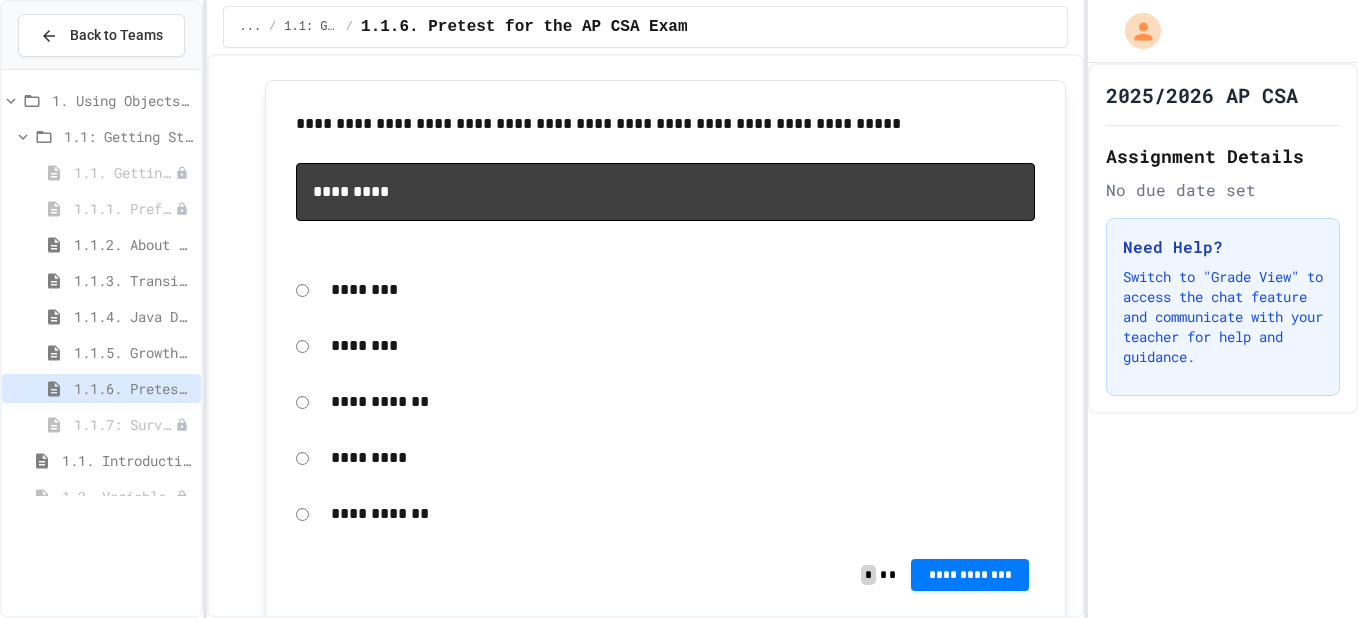 scroll, scrollTop: 7041, scrollLeft: 0, axis: vertical 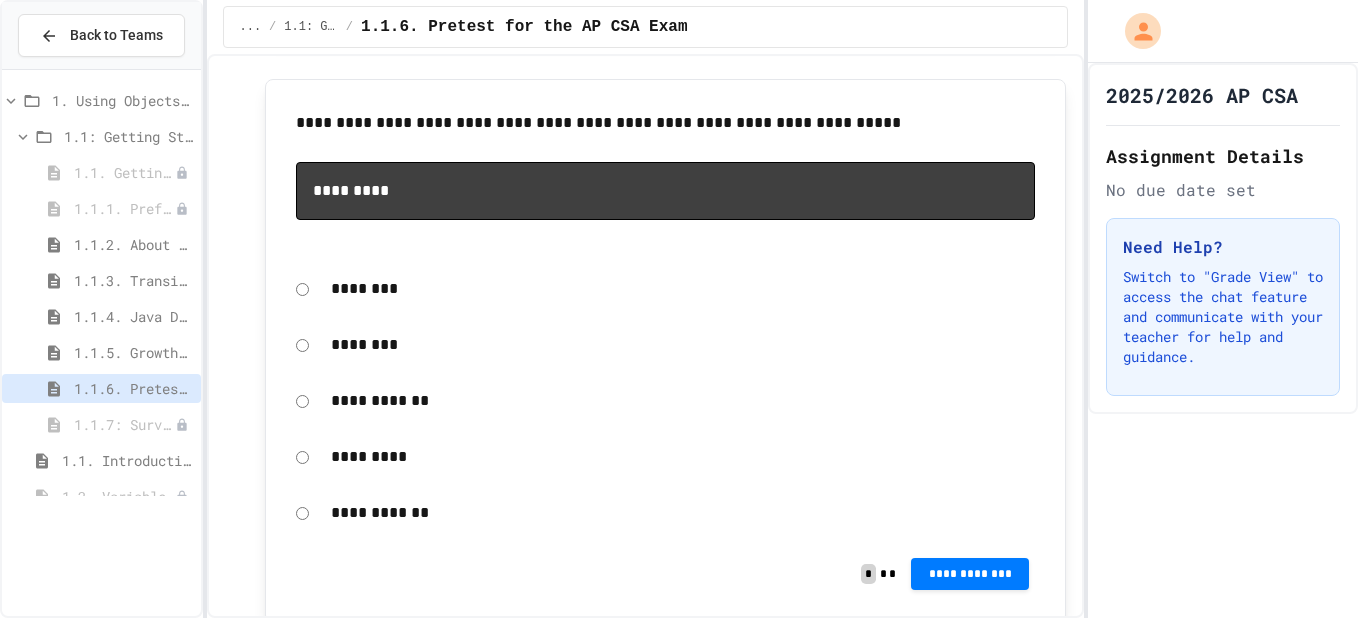 drag, startPoint x: 586, startPoint y: 117, endPoint x: 468, endPoint y: 81, distance: 123.36936 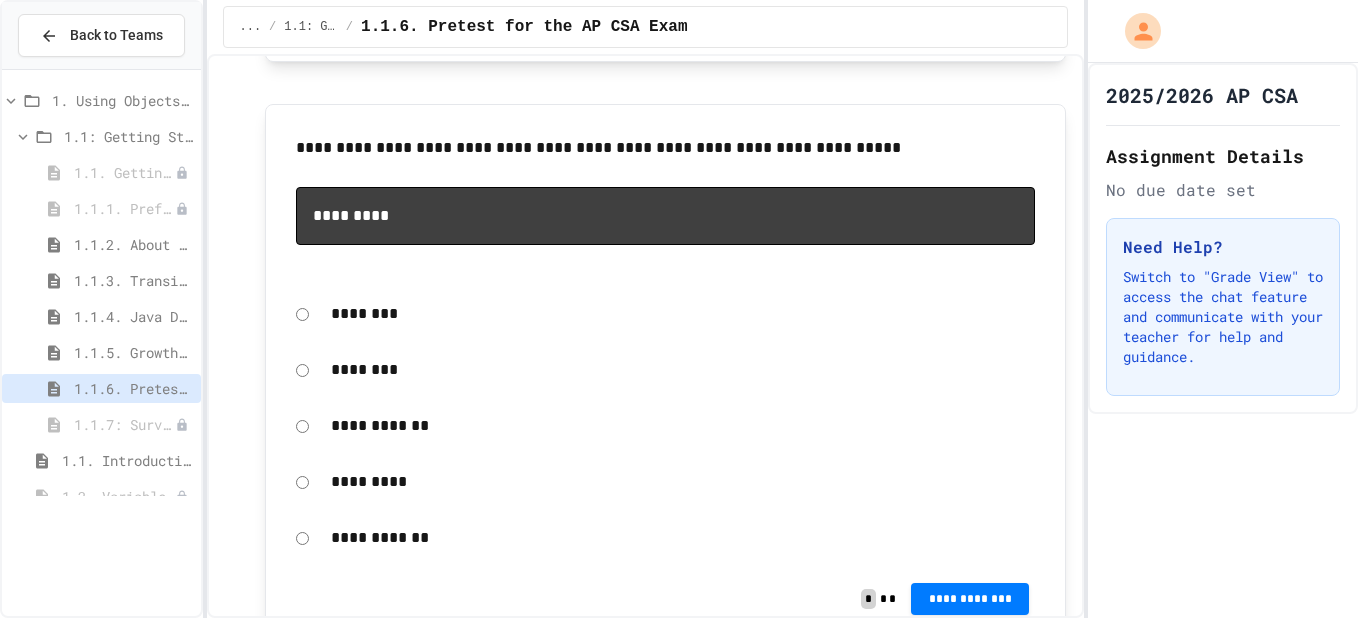scroll, scrollTop: 7015, scrollLeft: 0, axis: vertical 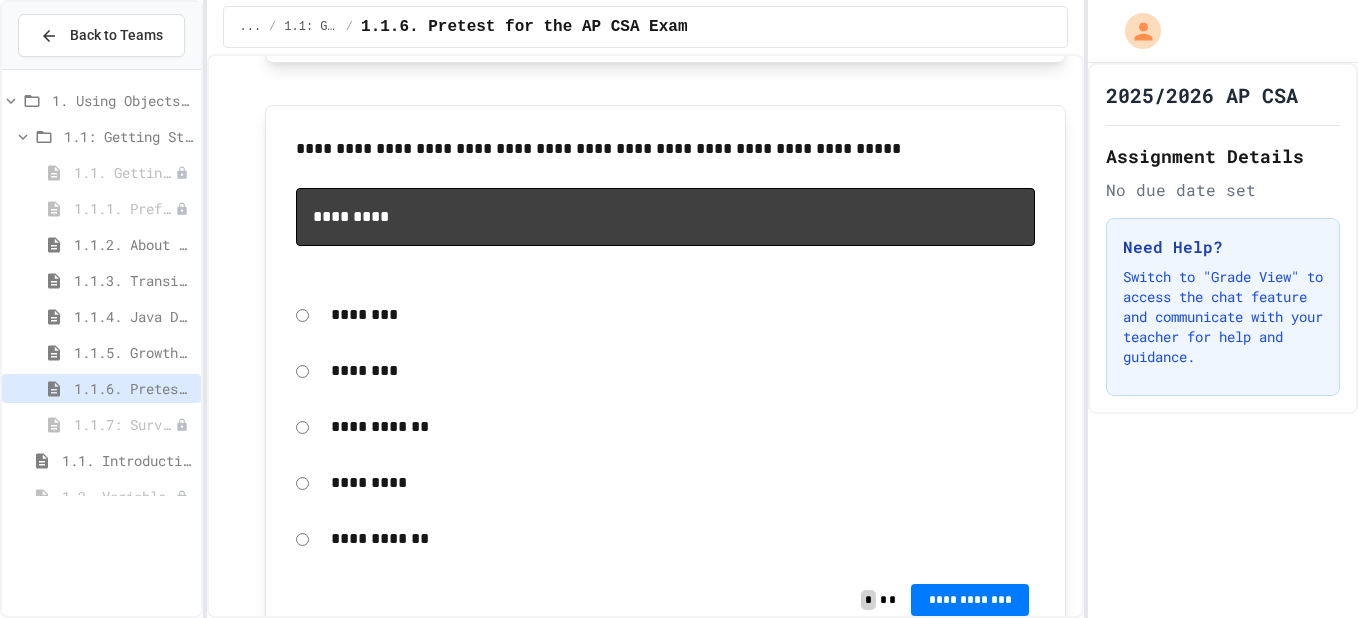 drag, startPoint x: 520, startPoint y: 124, endPoint x: 578, endPoint y: 129, distance: 58.21512 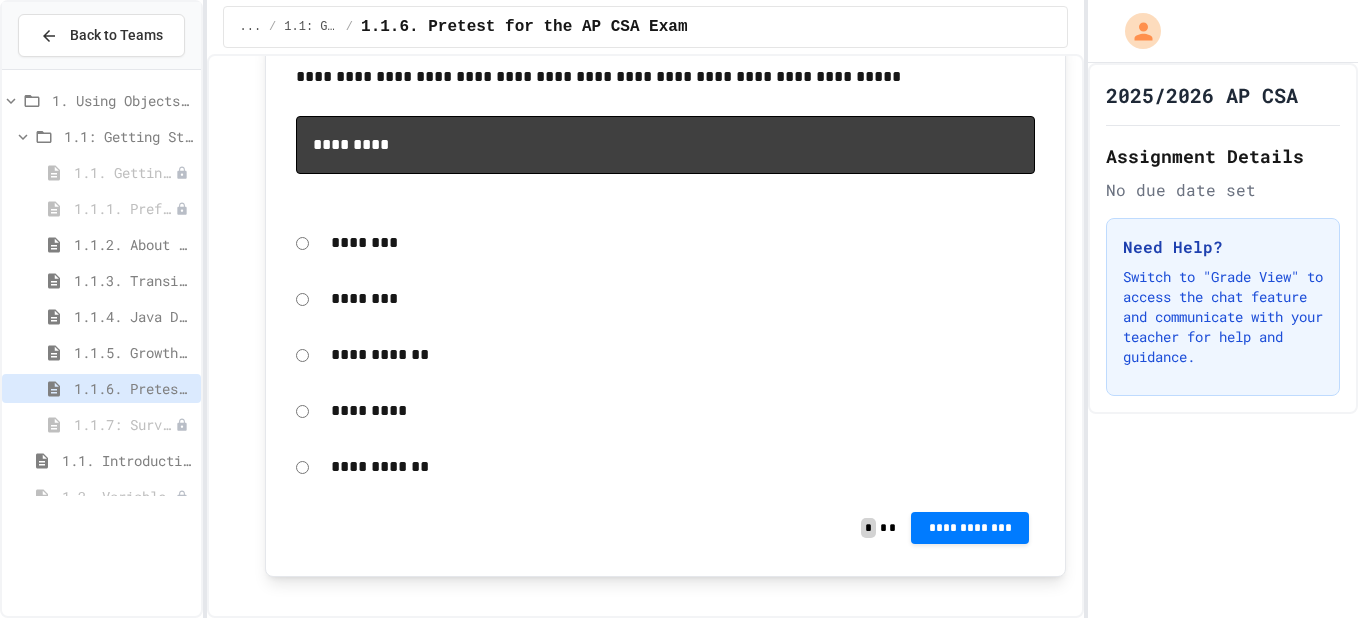 scroll, scrollTop: 7051, scrollLeft: 0, axis: vertical 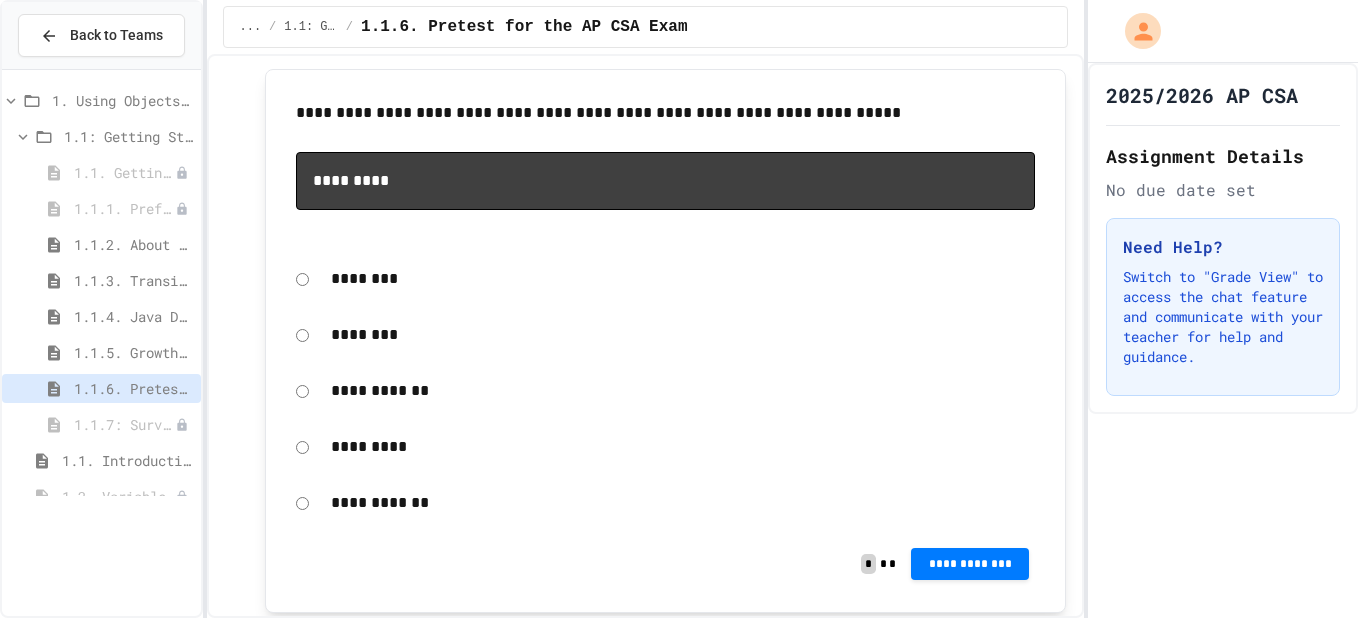 click on "*******" at bounding box center [636, -896] 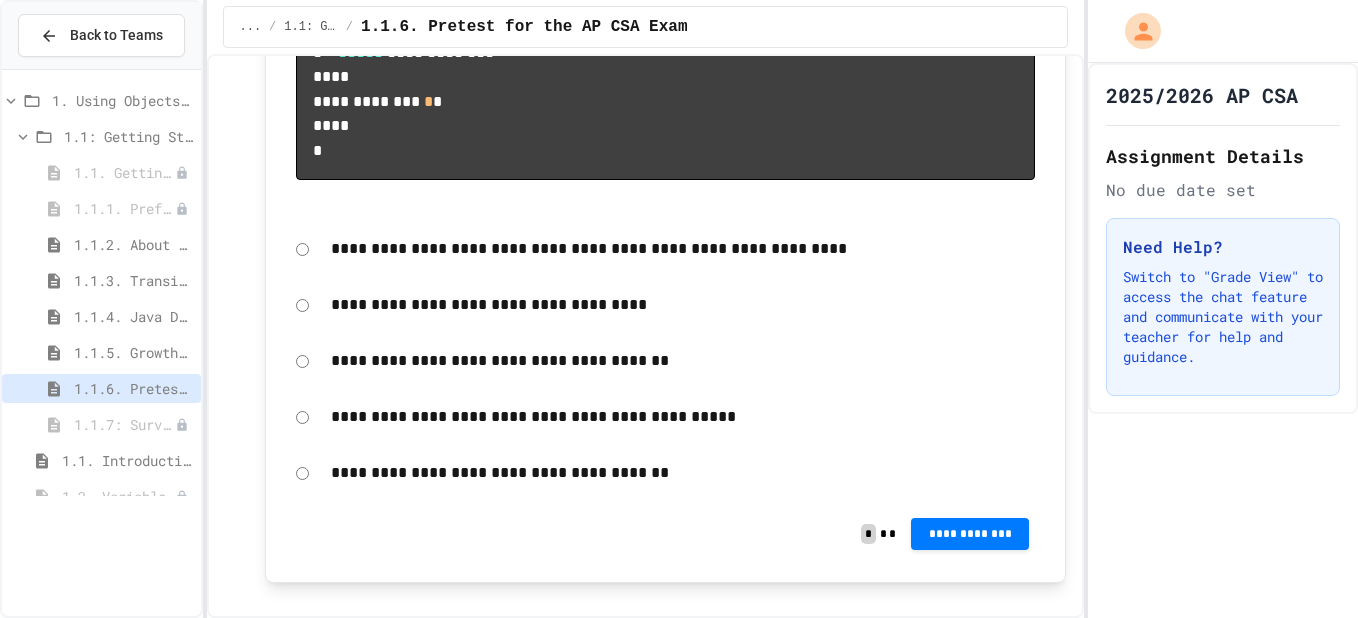 scroll, scrollTop: 7820, scrollLeft: 0, axis: vertical 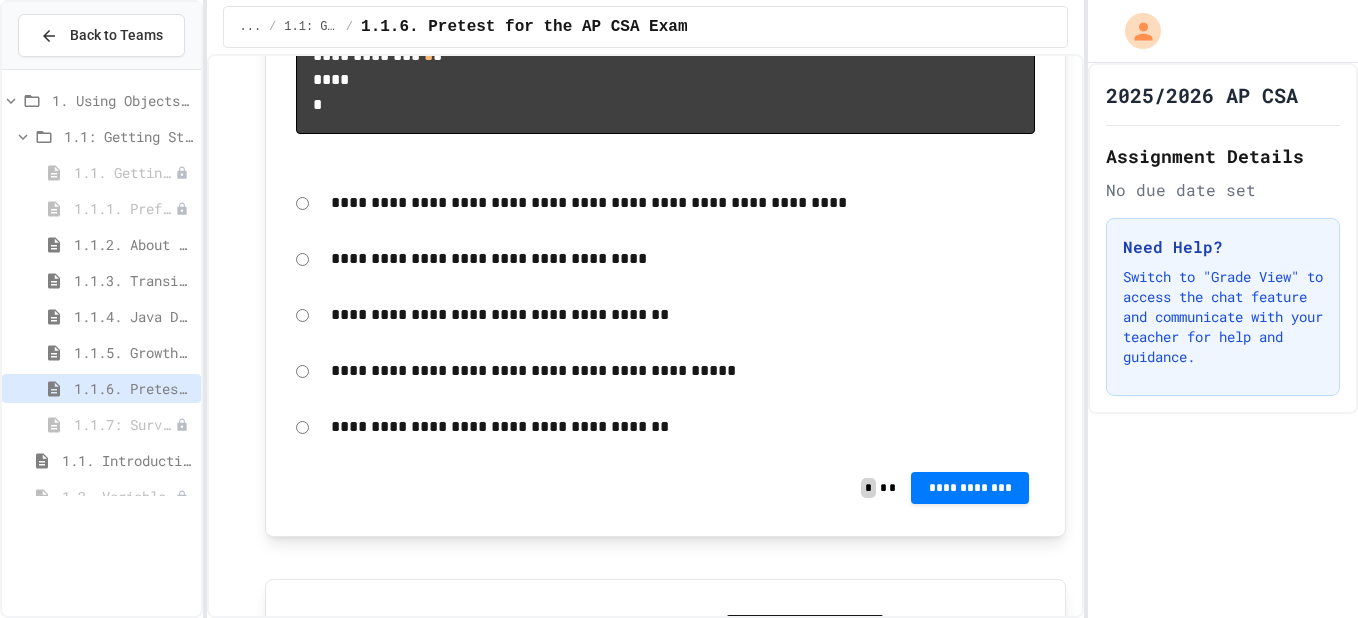 click on "**********" at bounding box center [970, -837] 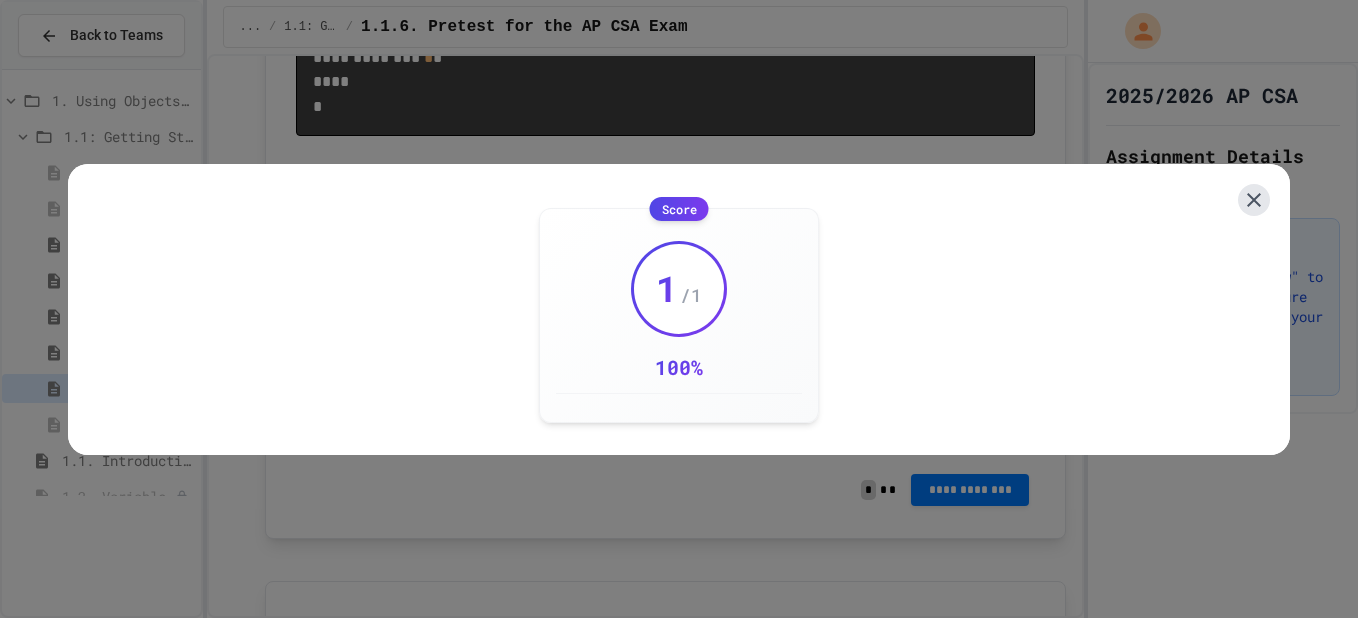 click 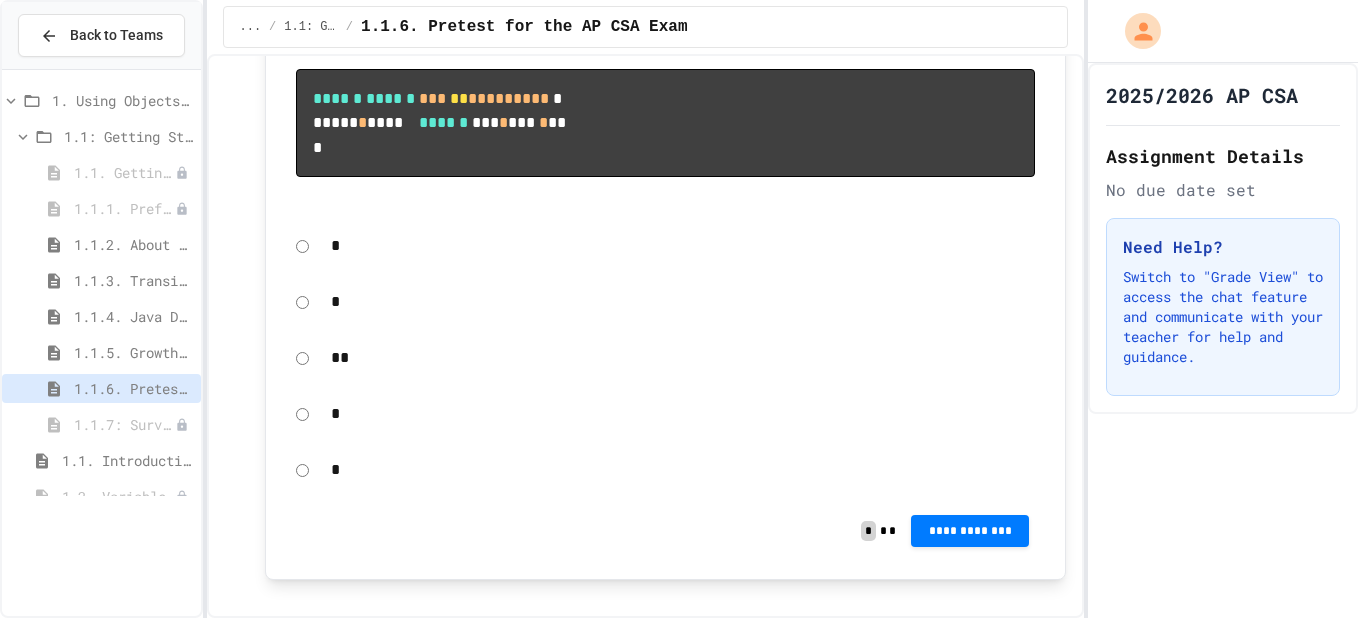 scroll, scrollTop: 8459, scrollLeft: 0, axis: vertical 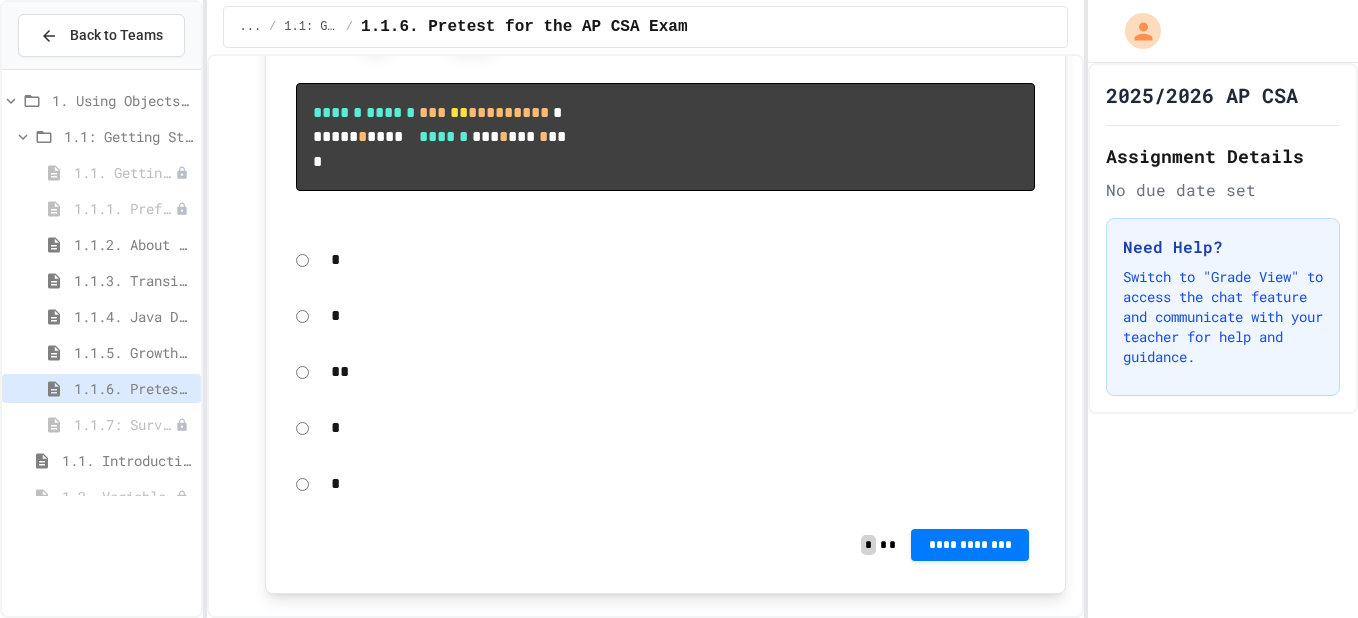 click on "**********" at bounding box center [970, -859] 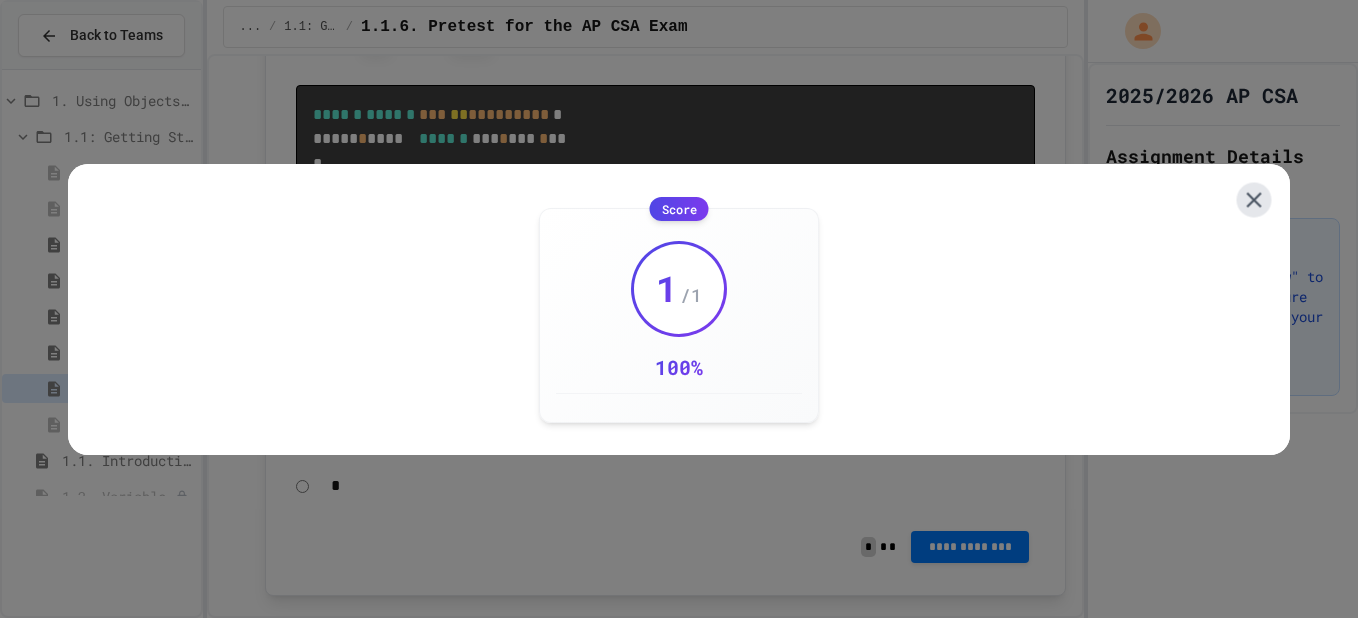 click 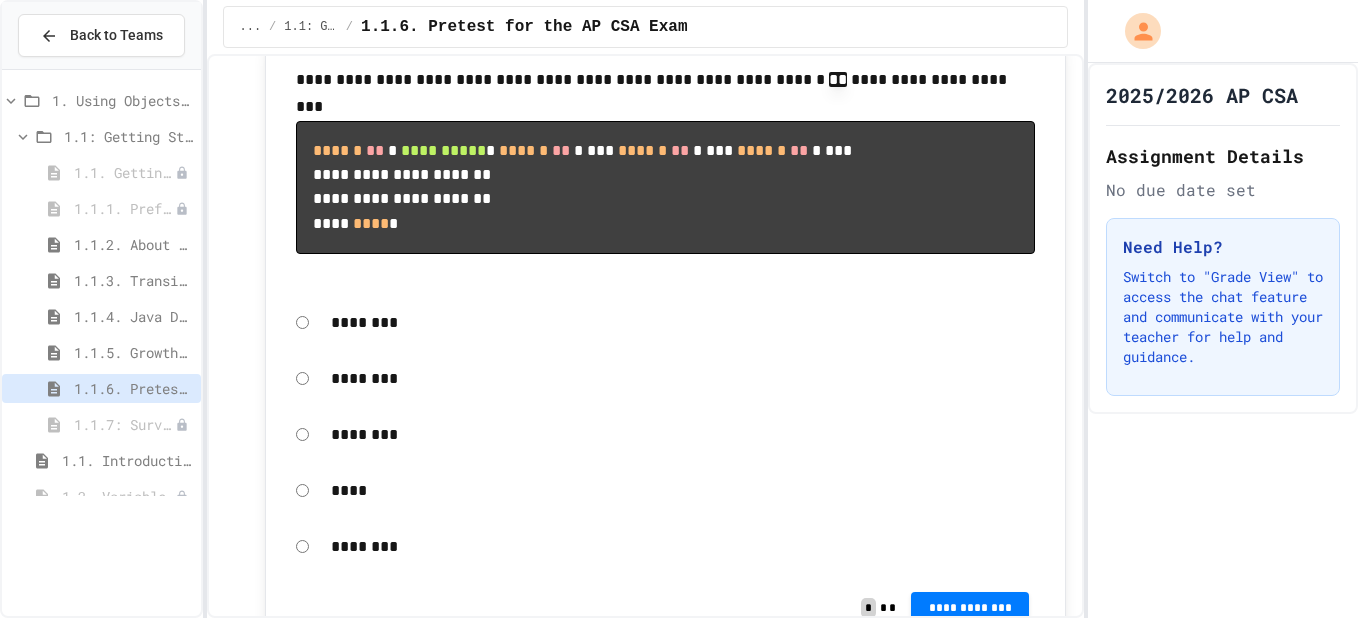 scroll, scrollTop: 9081, scrollLeft: 0, axis: vertical 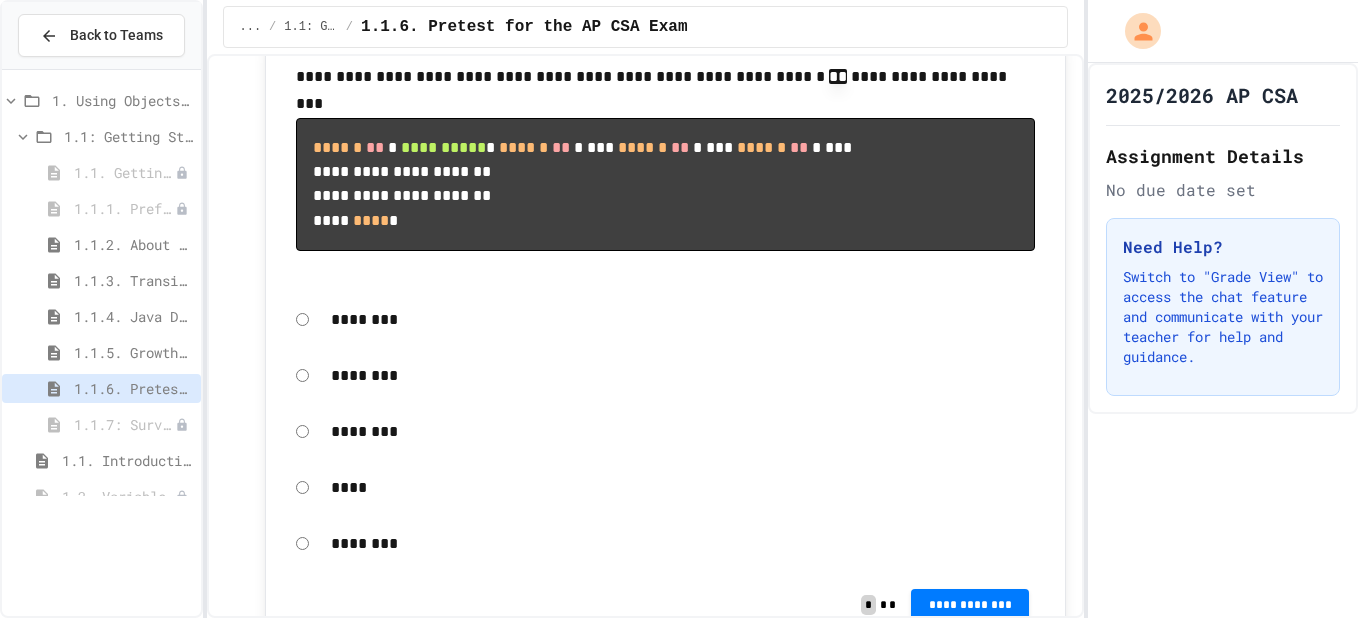 drag, startPoint x: 464, startPoint y: 123, endPoint x: 430, endPoint y: 127, distance: 34.234486 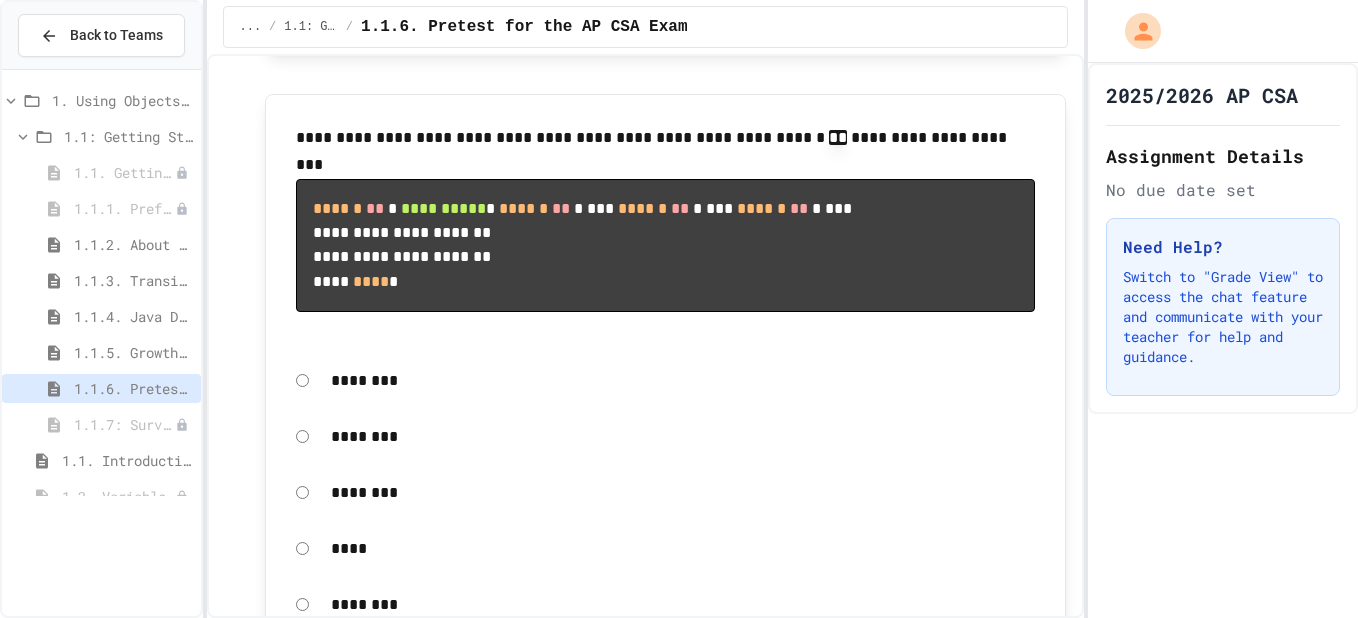 scroll, scrollTop: 9029, scrollLeft: 0, axis: vertical 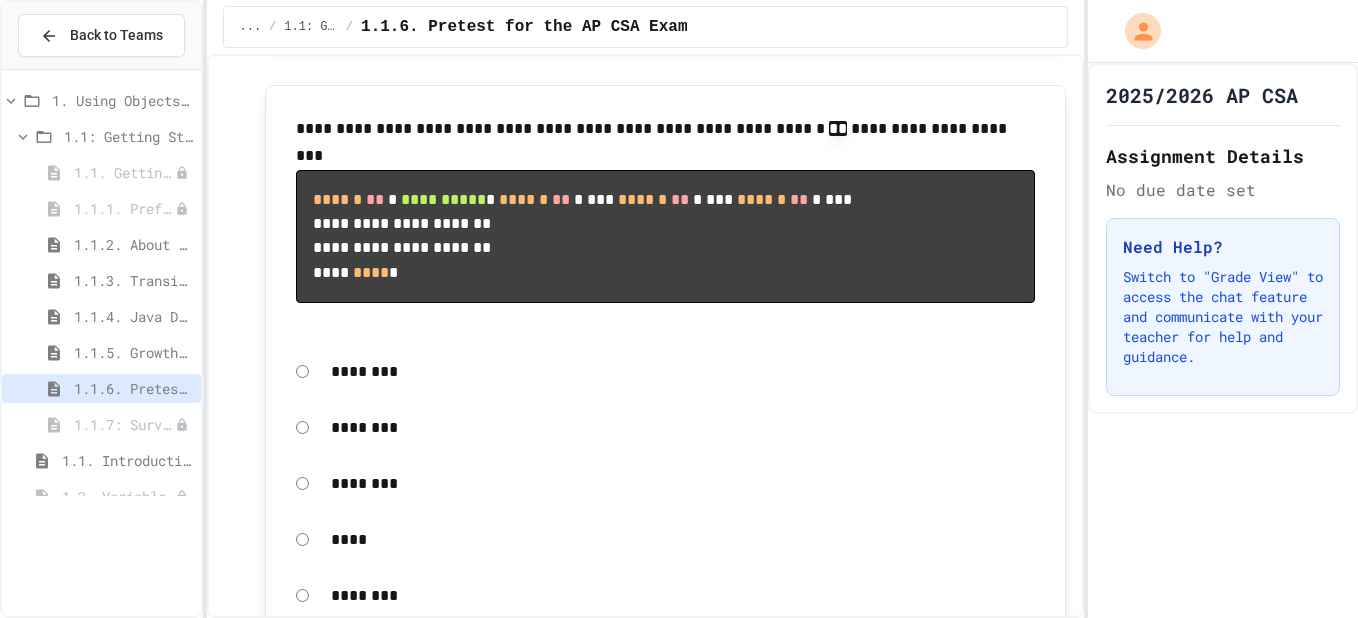 drag, startPoint x: 331, startPoint y: 227, endPoint x: 399, endPoint y: 223, distance: 68.117546 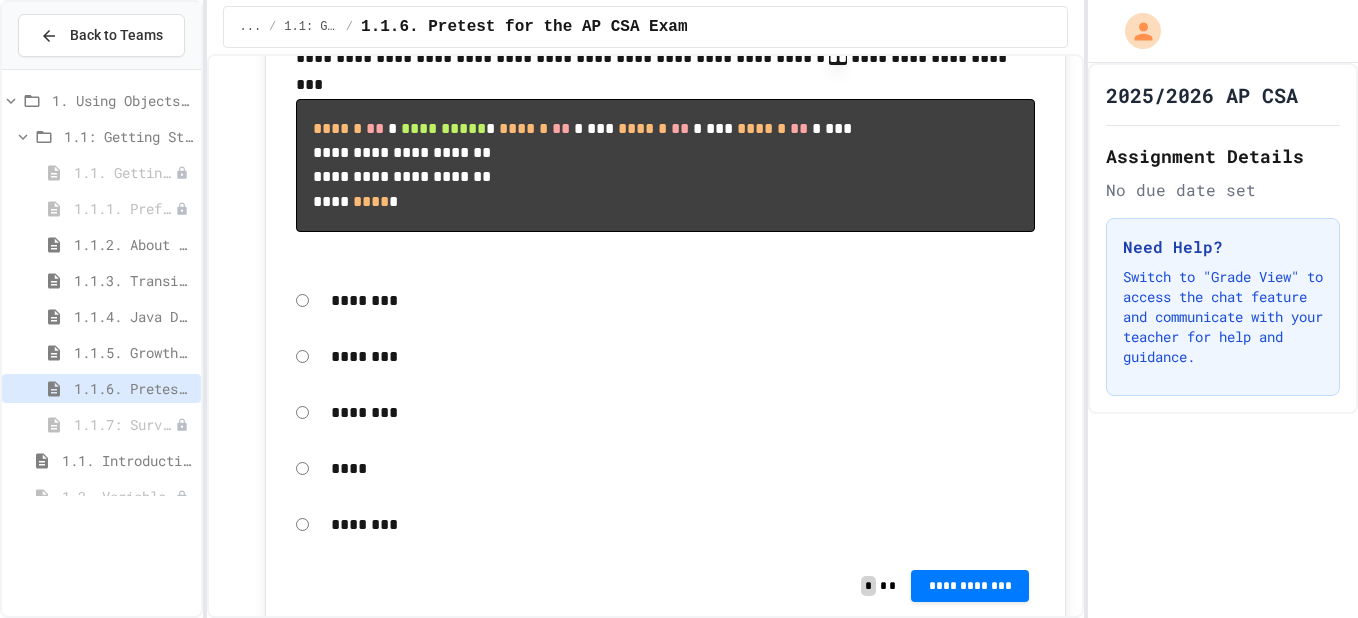 scroll, scrollTop: 9096, scrollLeft: 0, axis: vertical 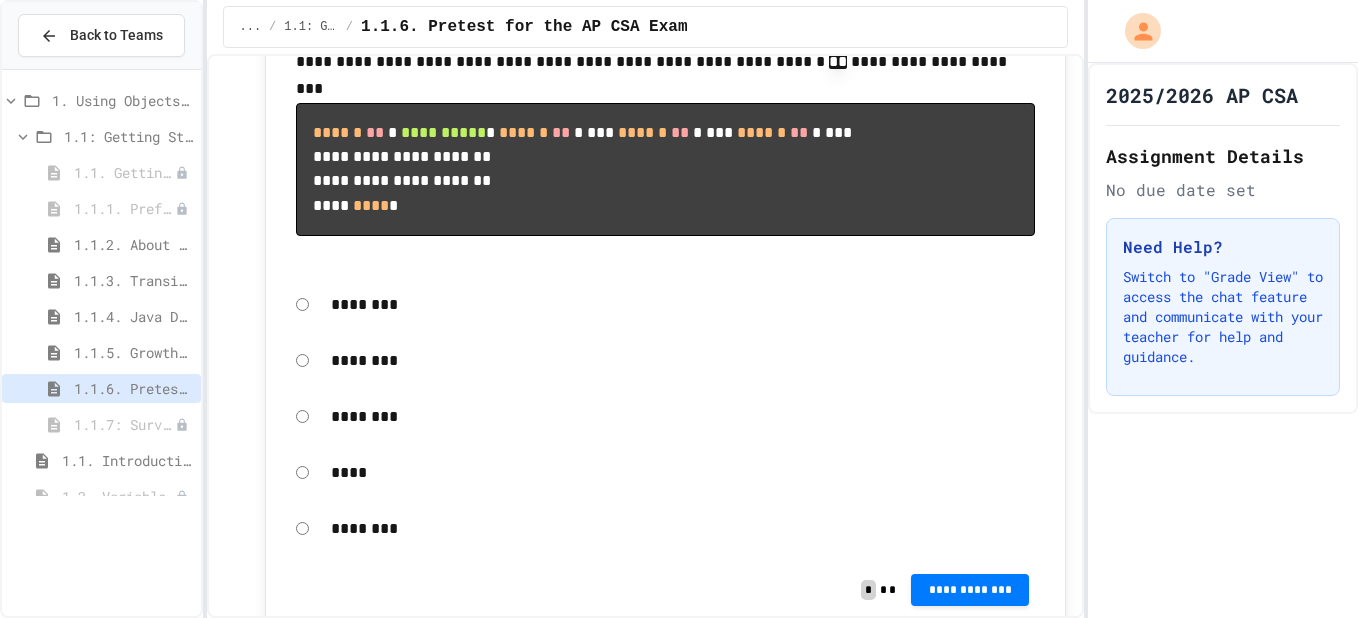drag, startPoint x: 438, startPoint y: 420, endPoint x: 497, endPoint y: 414, distance: 59.3043 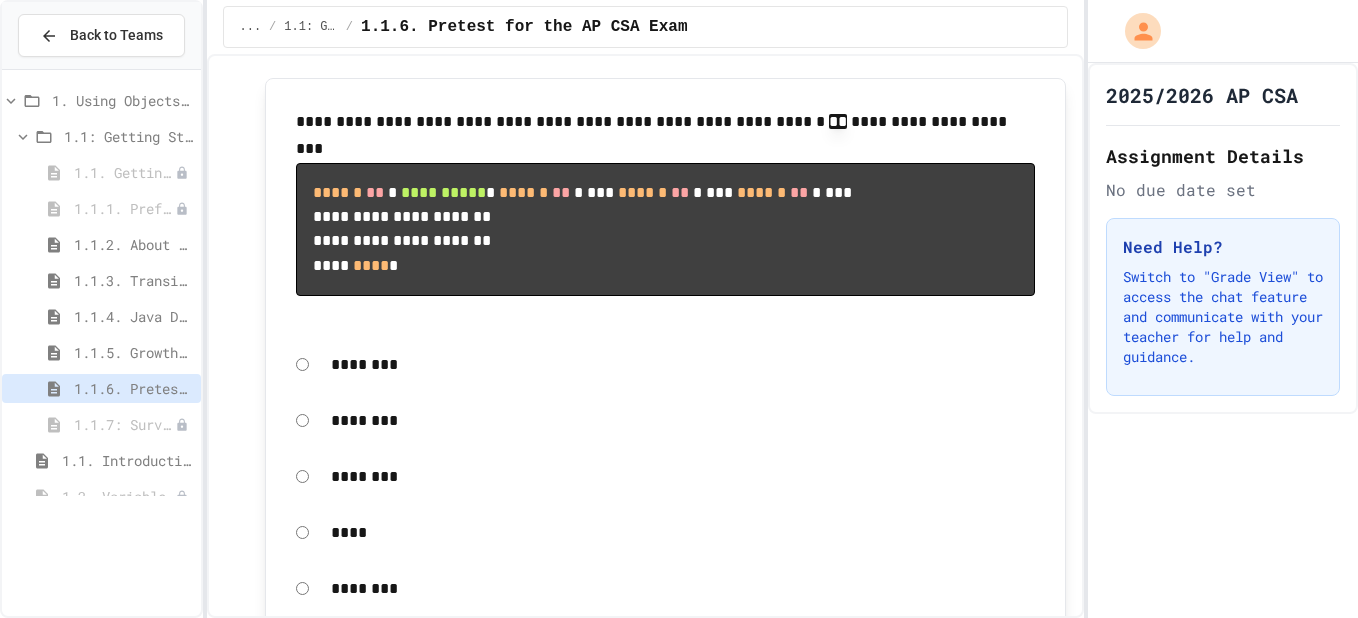 scroll, scrollTop: 9037, scrollLeft: 0, axis: vertical 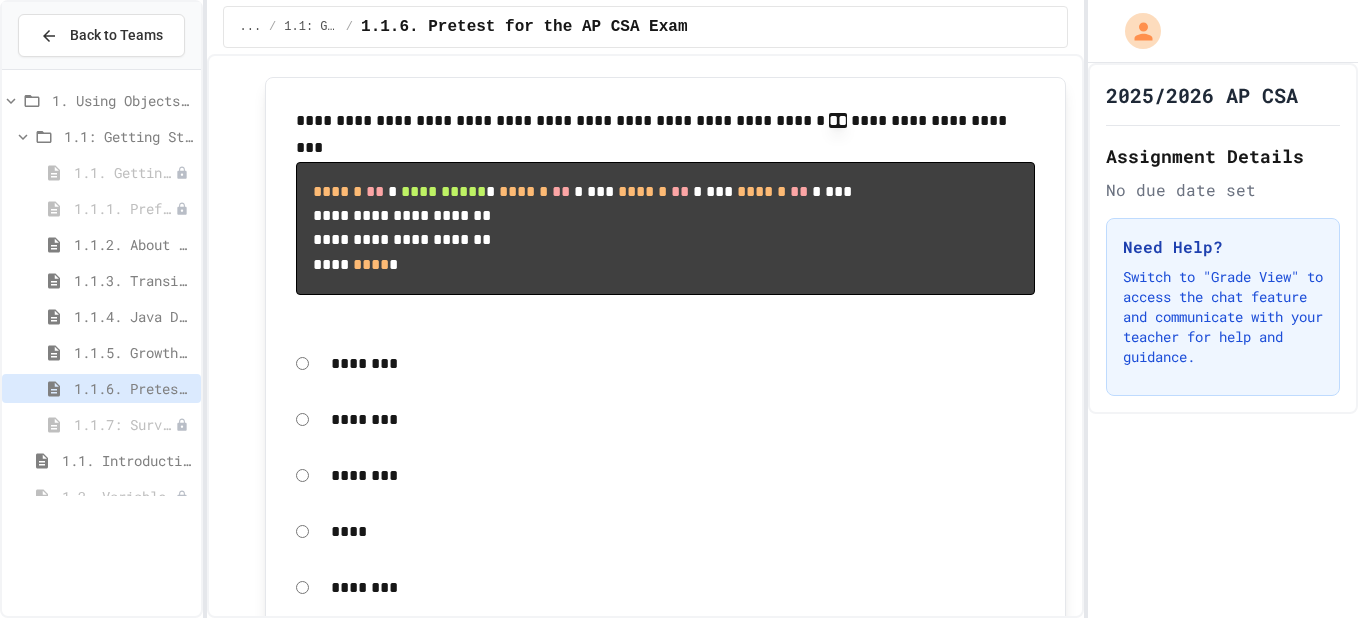 drag, startPoint x: 646, startPoint y: 218, endPoint x: 550, endPoint y: 214, distance: 96.0833 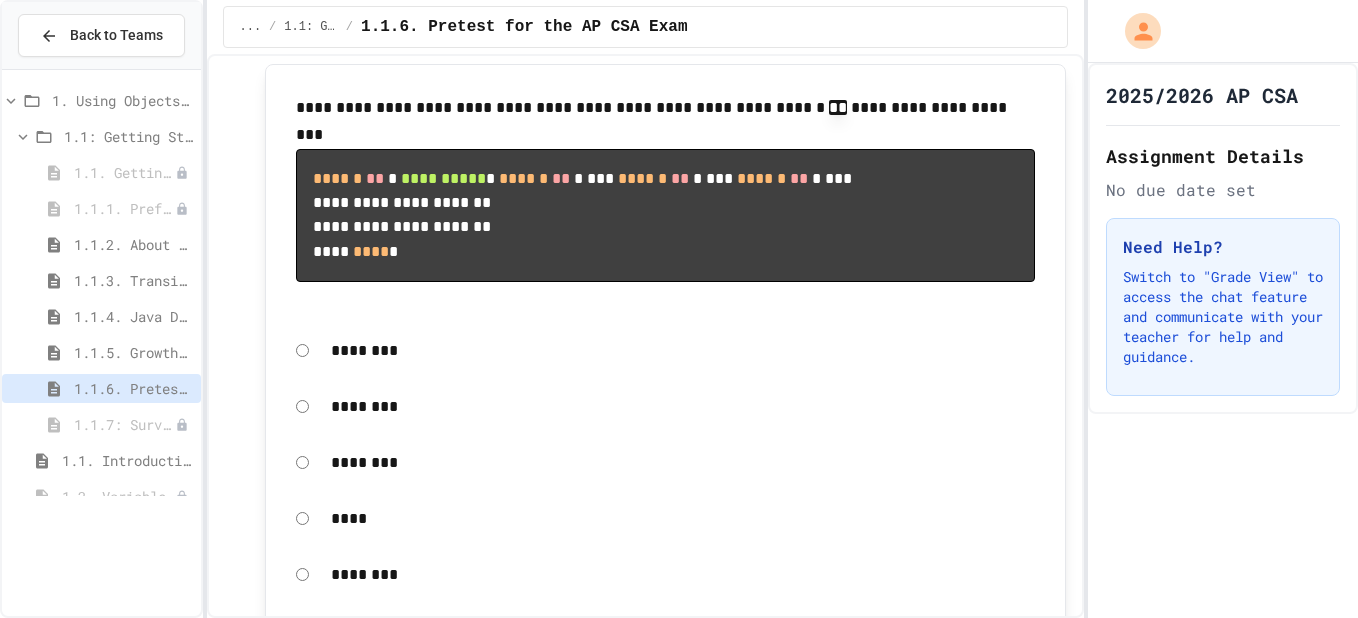 scroll, scrollTop: 9052, scrollLeft: 0, axis: vertical 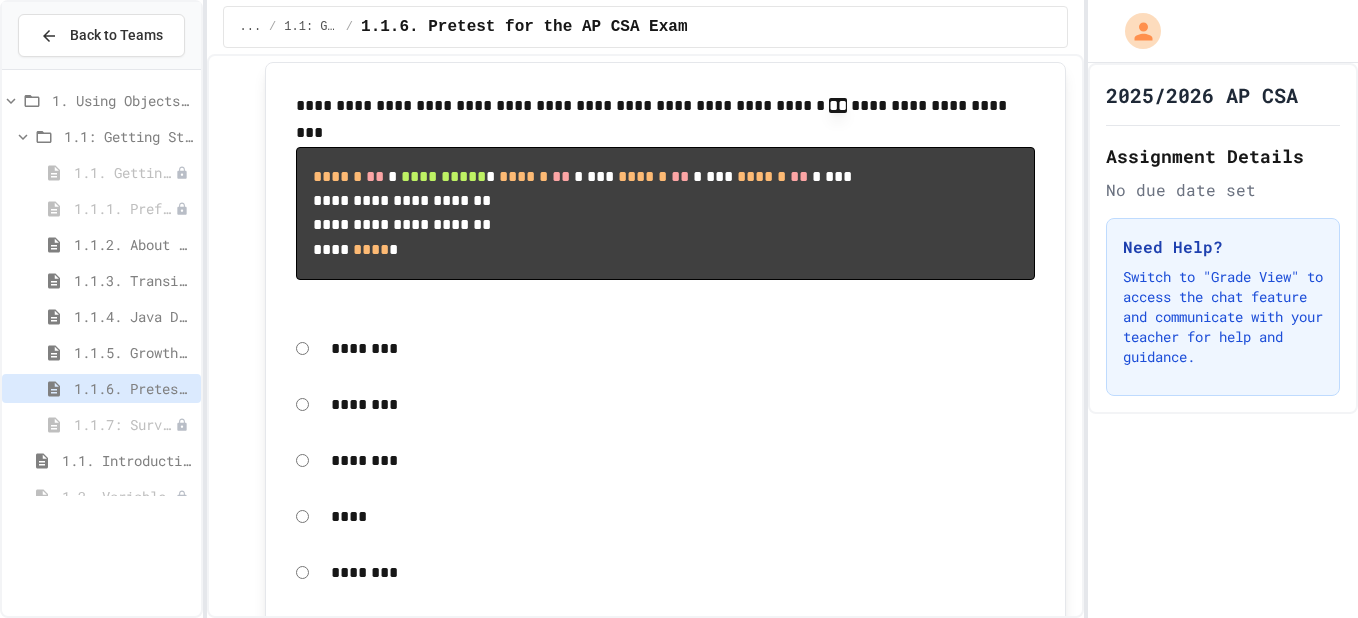 click on "**********" at bounding box center [683, -980] 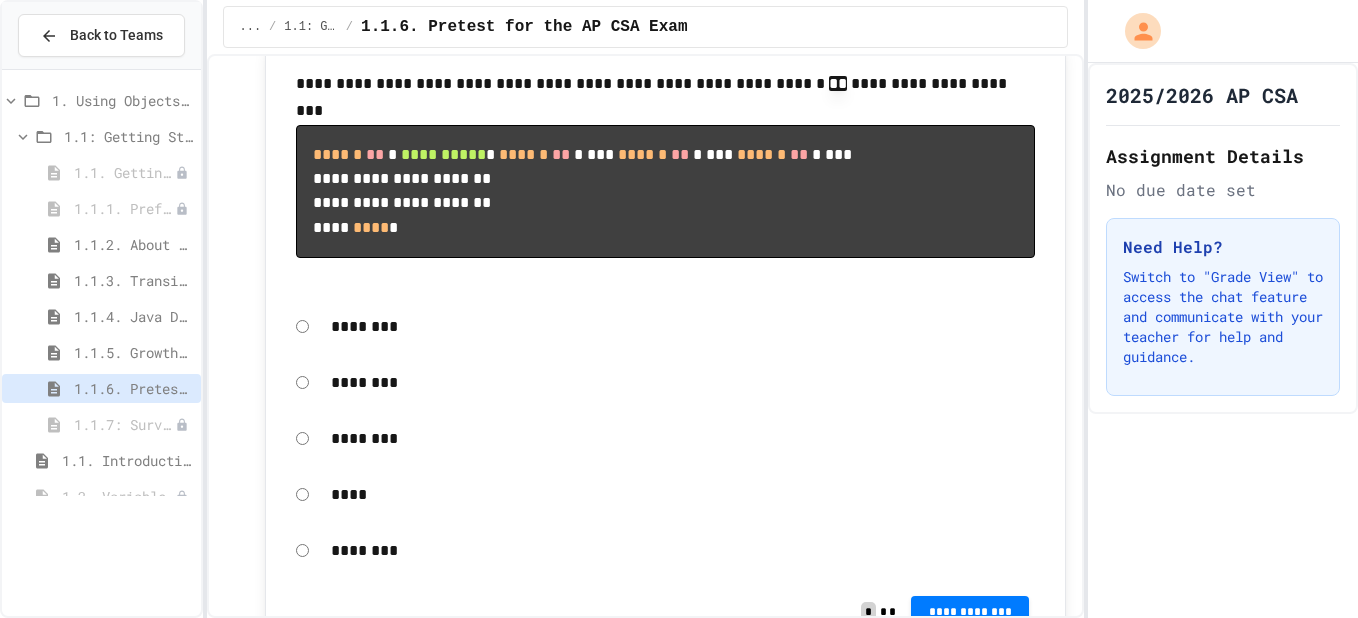 scroll, scrollTop: 9079, scrollLeft: 0, axis: vertical 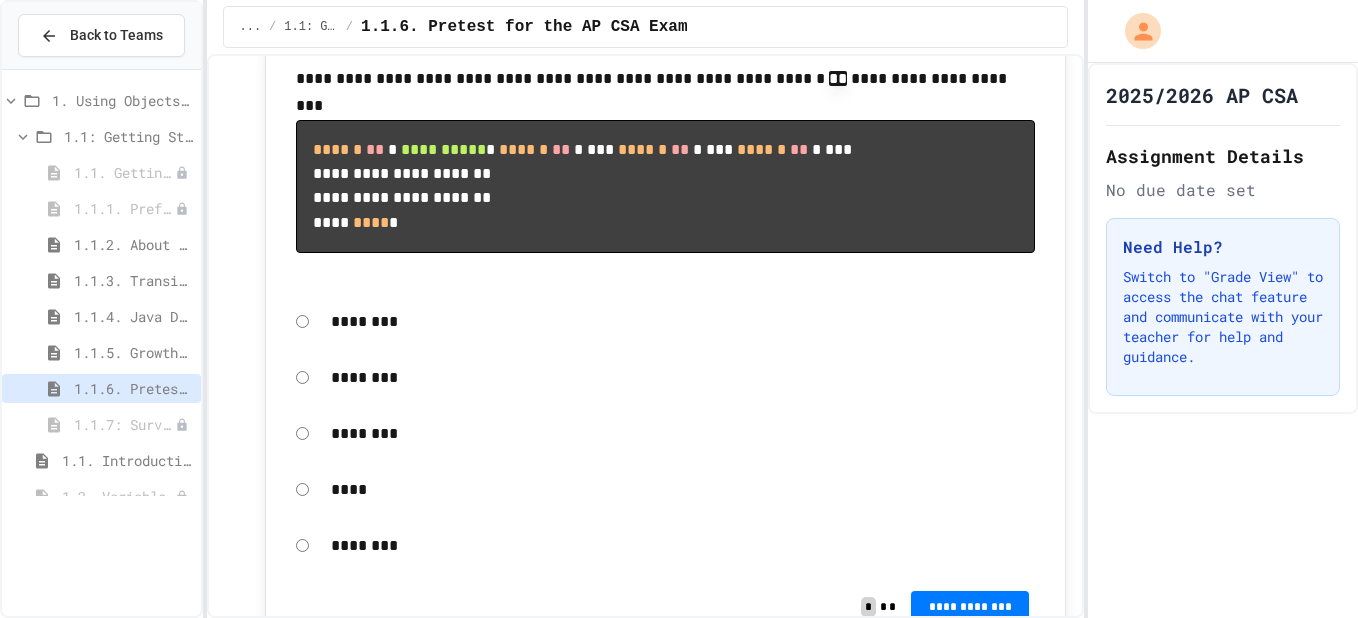 click on "**********" at bounding box center (683, -951) 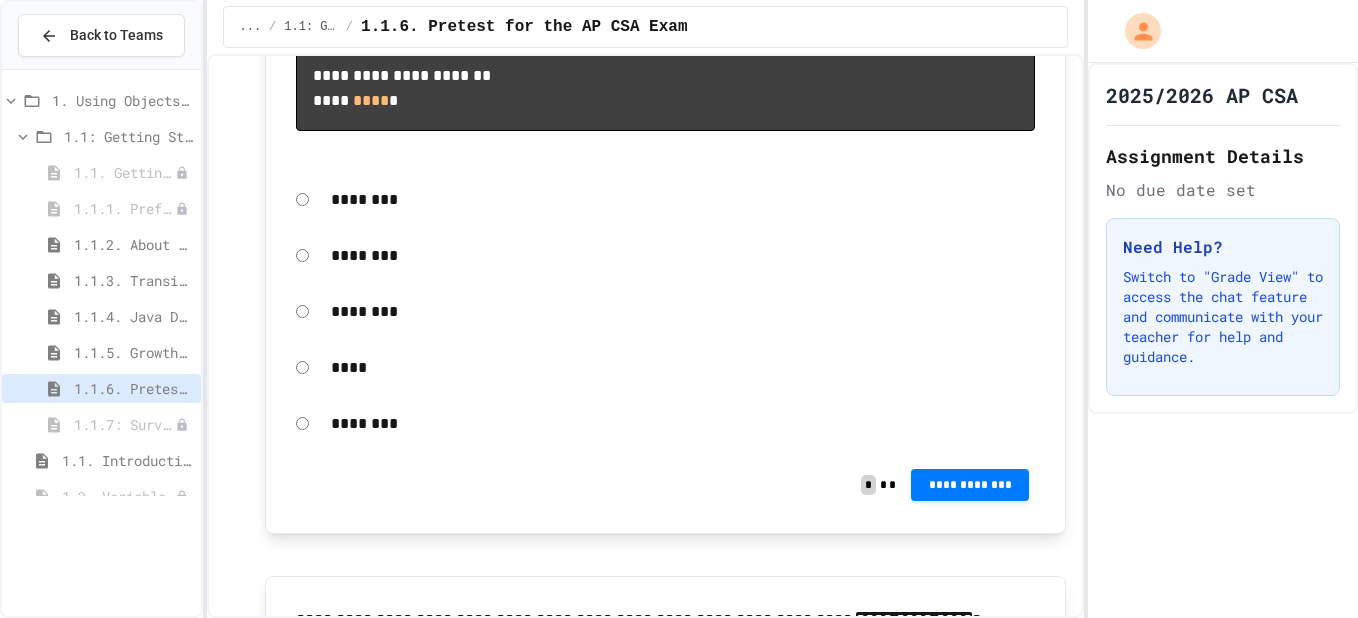 scroll, scrollTop: 9226, scrollLeft: 0, axis: vertical 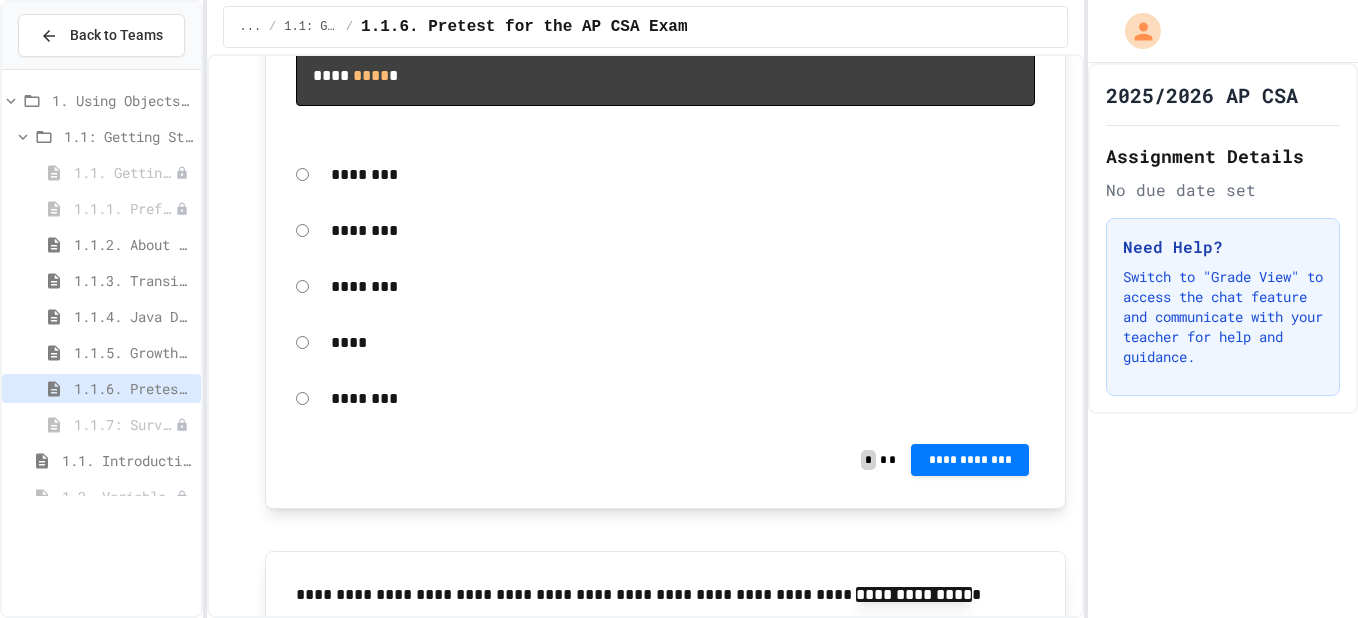 click on "**********" at bounding box center (970, -871) 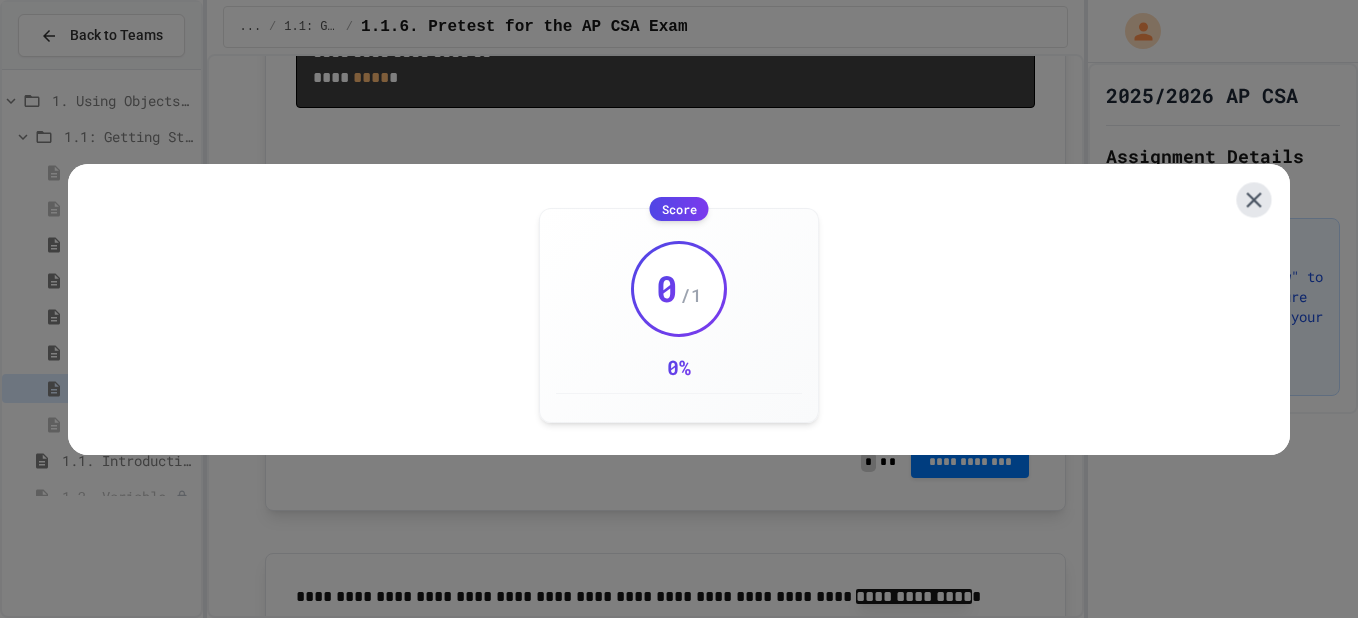 click 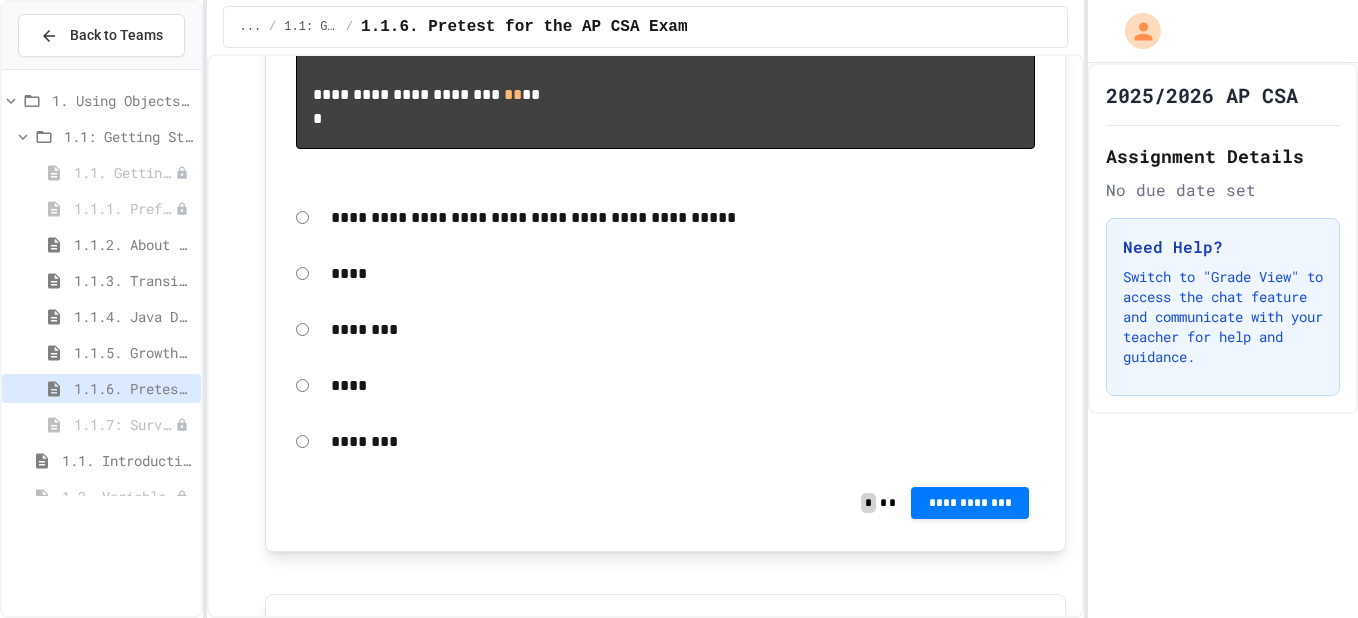 scroll, scrollTop: 9996, scrollLeft: 0, axis: vertical 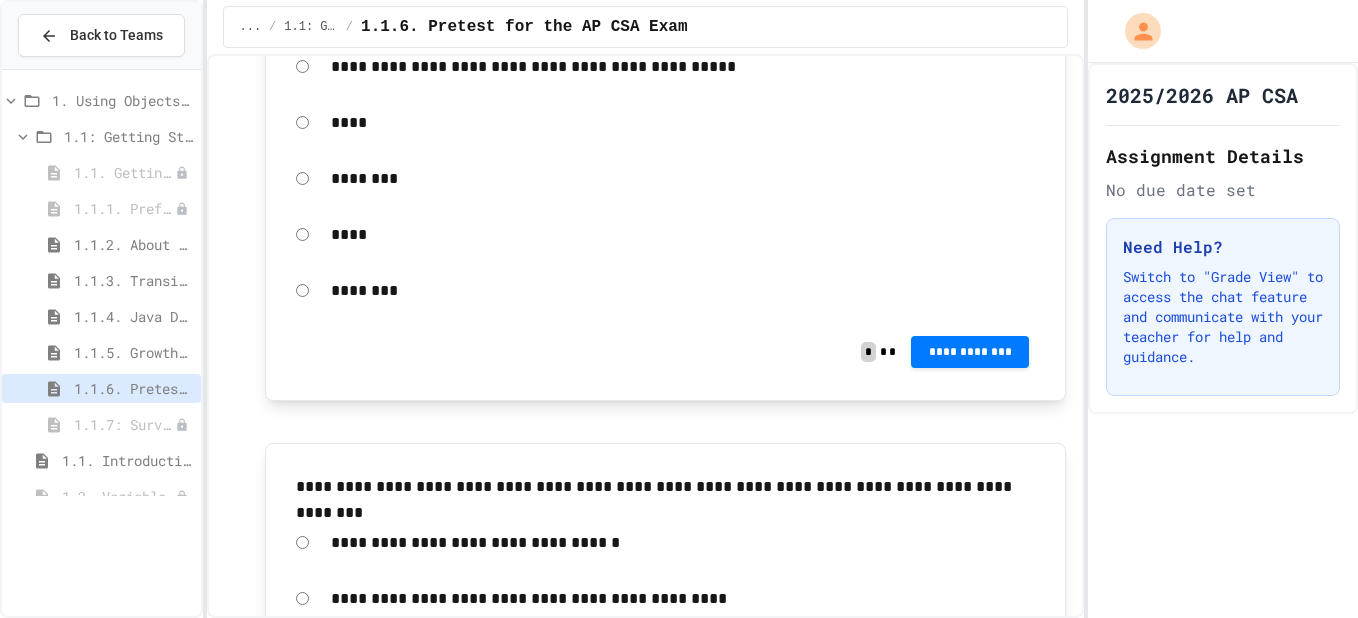 click on "**********" at bounding box center [970, -1123] 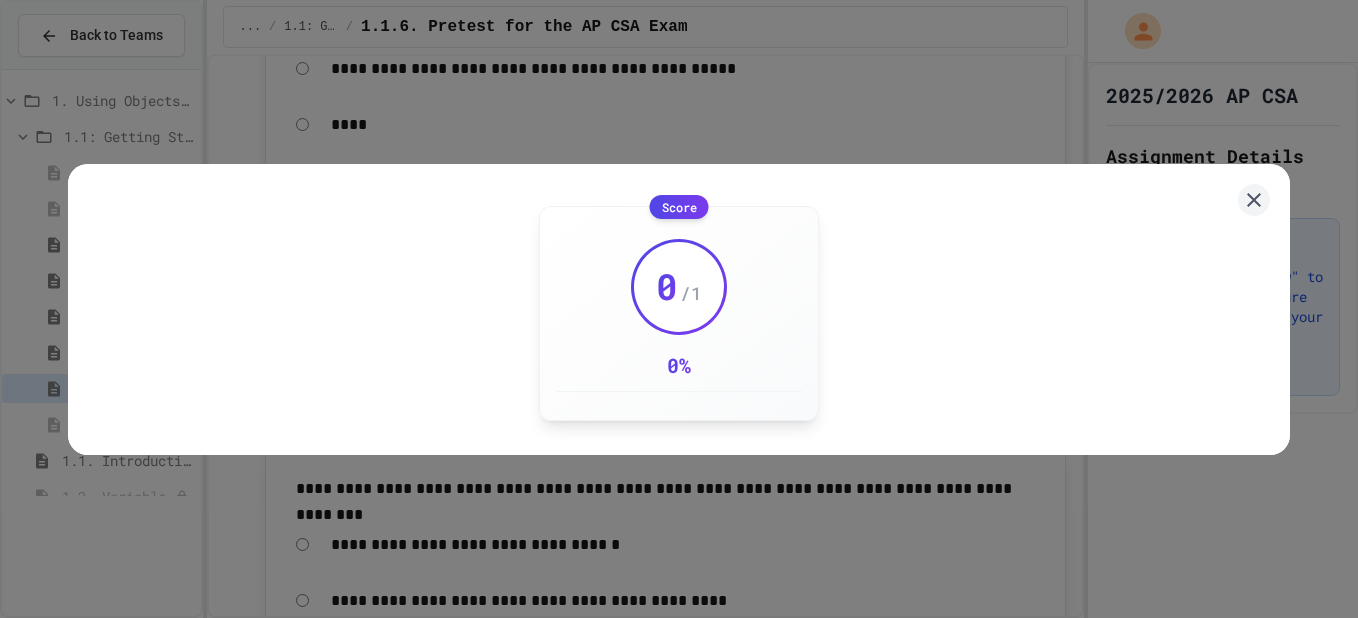 click on "Score" at bounding box center [679, 207] 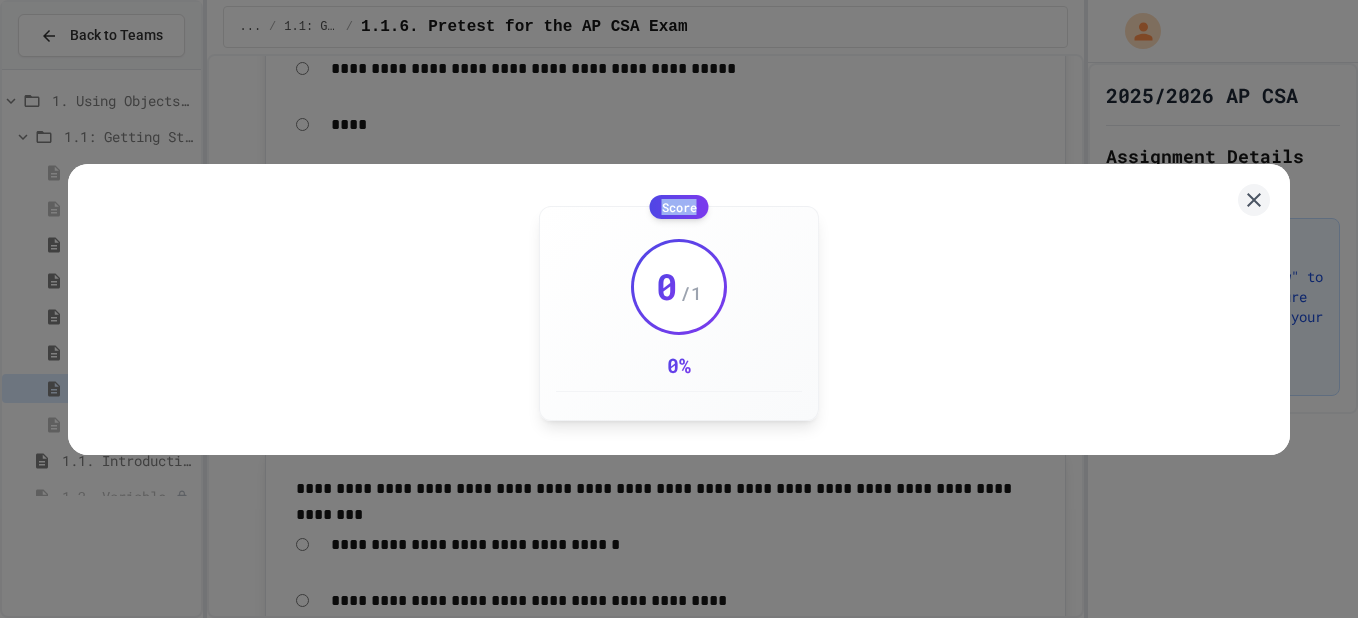 click on "Score" at bounding box center [679, 207] 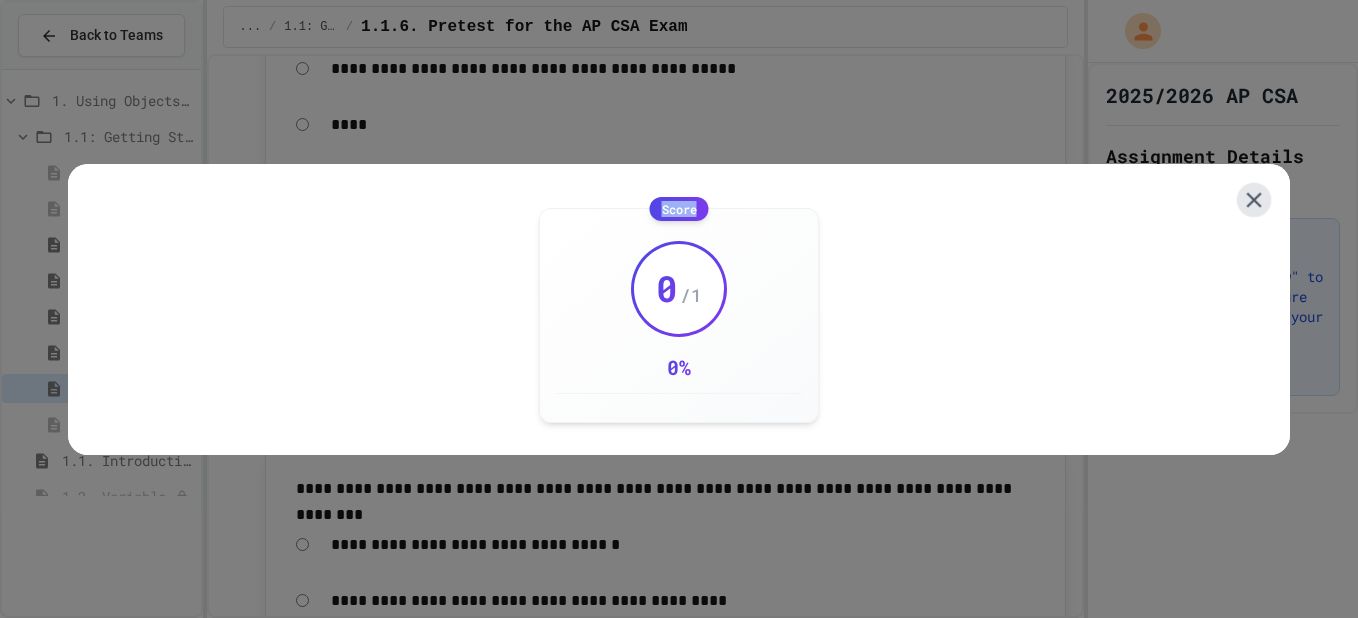 click 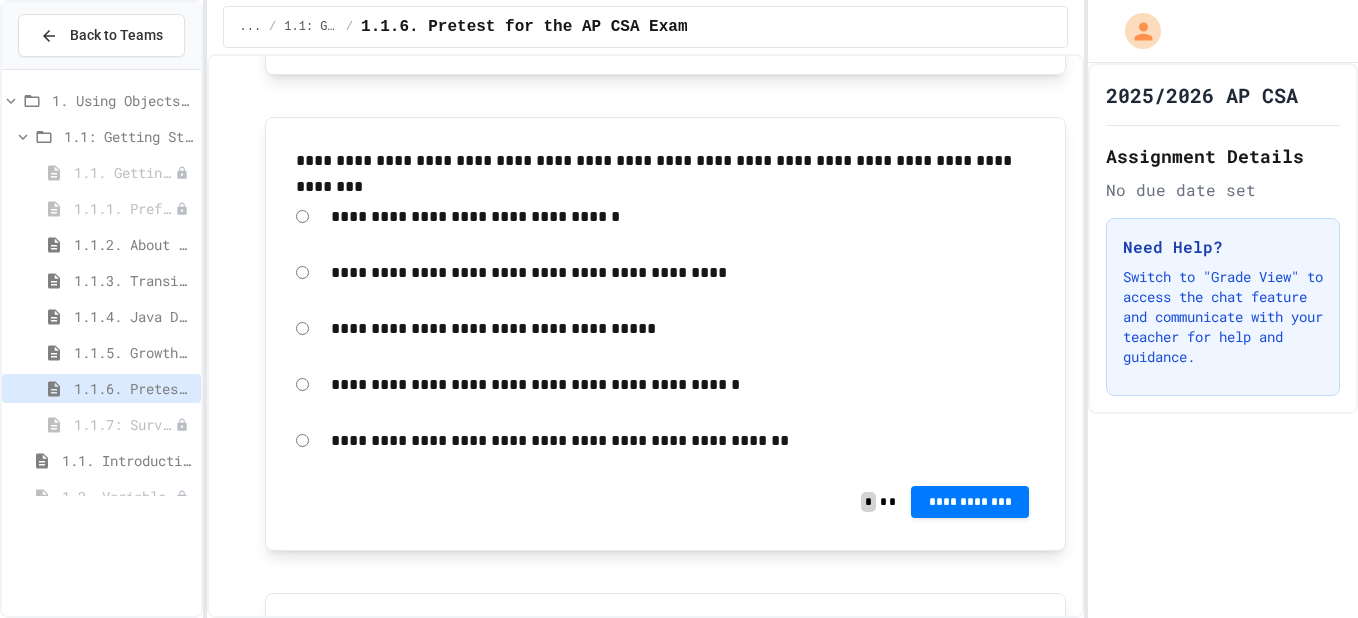 scroll, scrollTop: 10474, scrollLeft: 0, axis: vertical 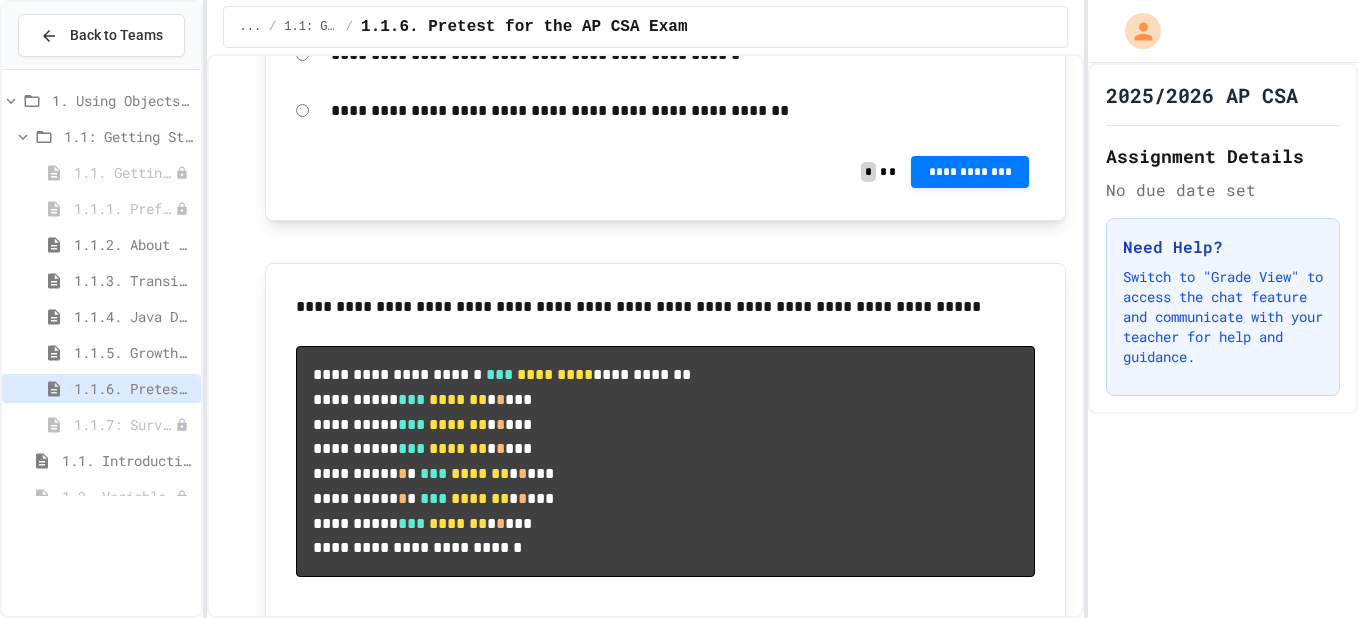 click on "**********" at bounding box center [666, -1376] 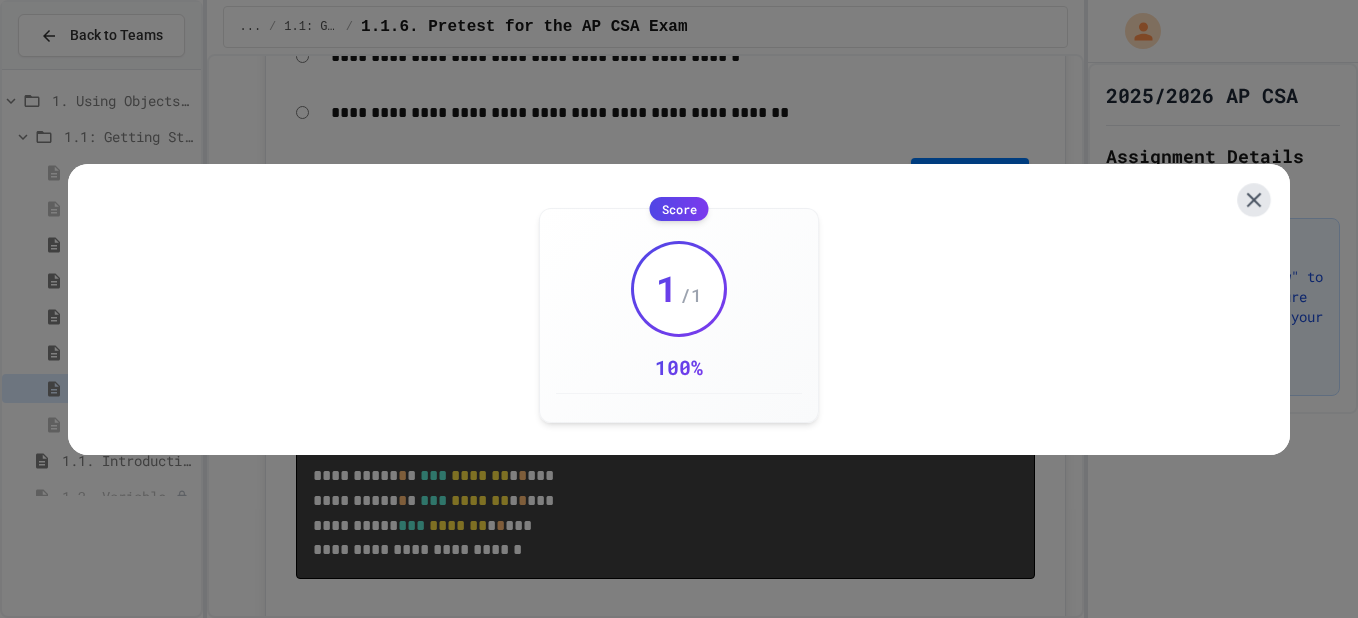 click 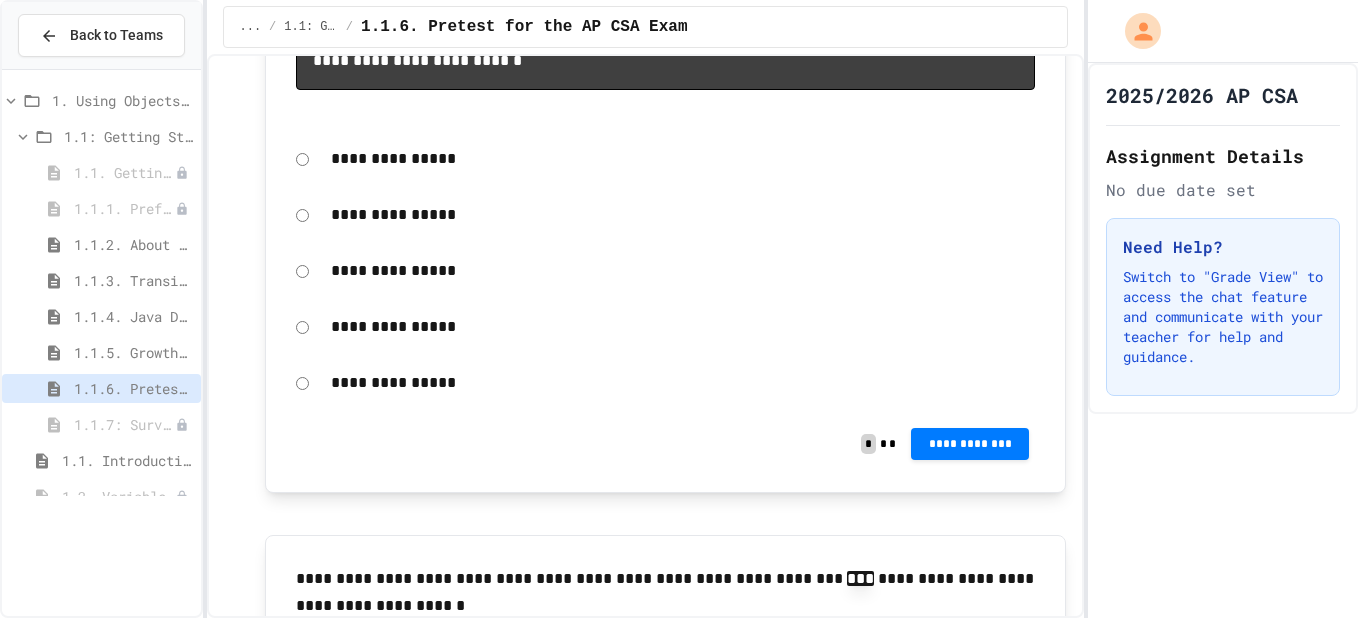 scroll, scrollTop: 11291, scrollLeft: 0, axis: vertical 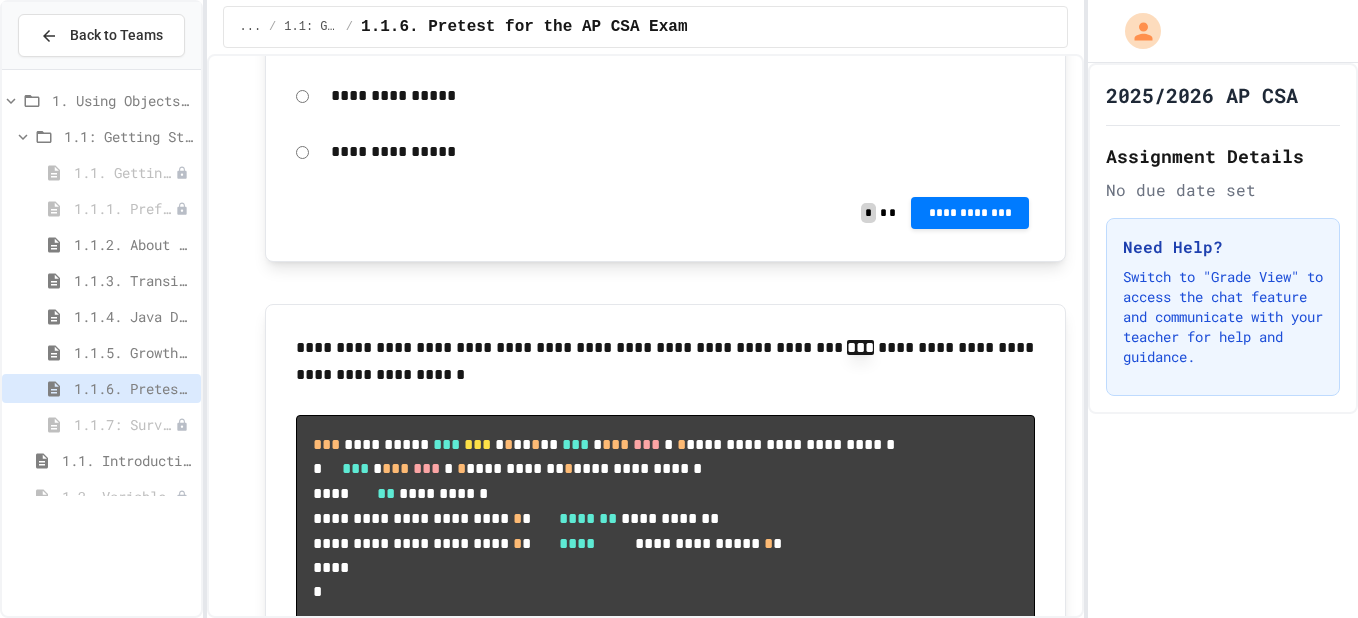 click on "**********" at bounding box center (666, -1516) 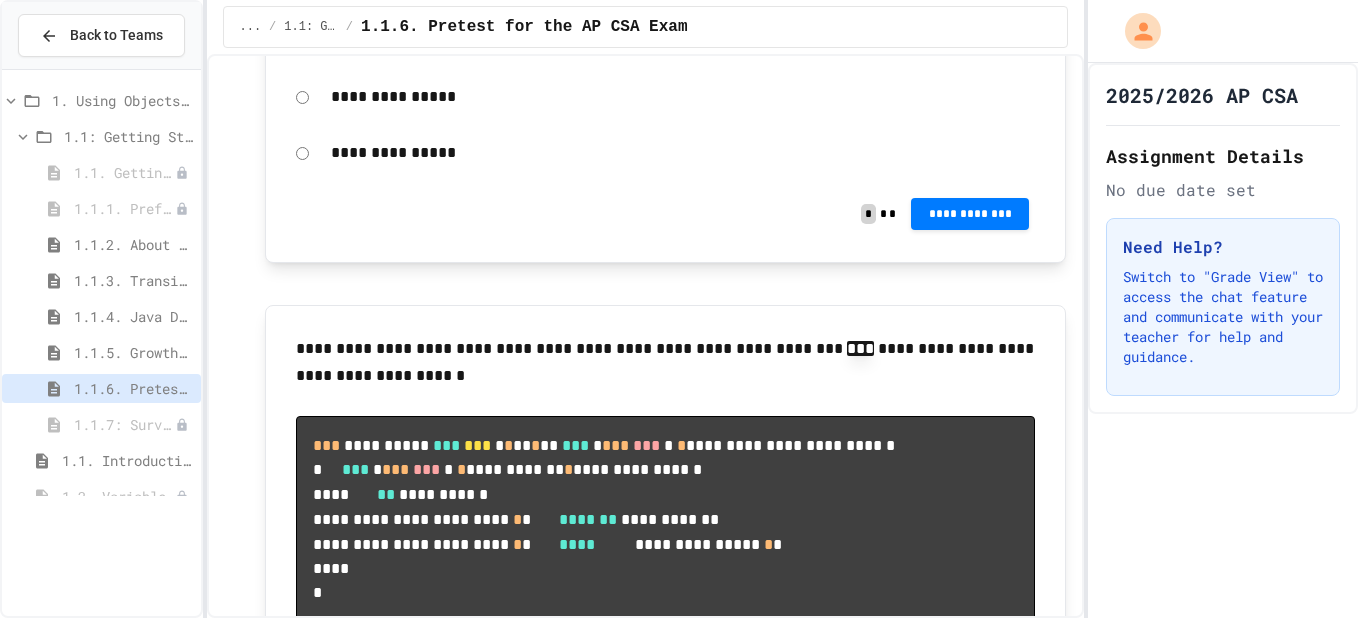 click on "**********" at bounding box center [666, -1515] 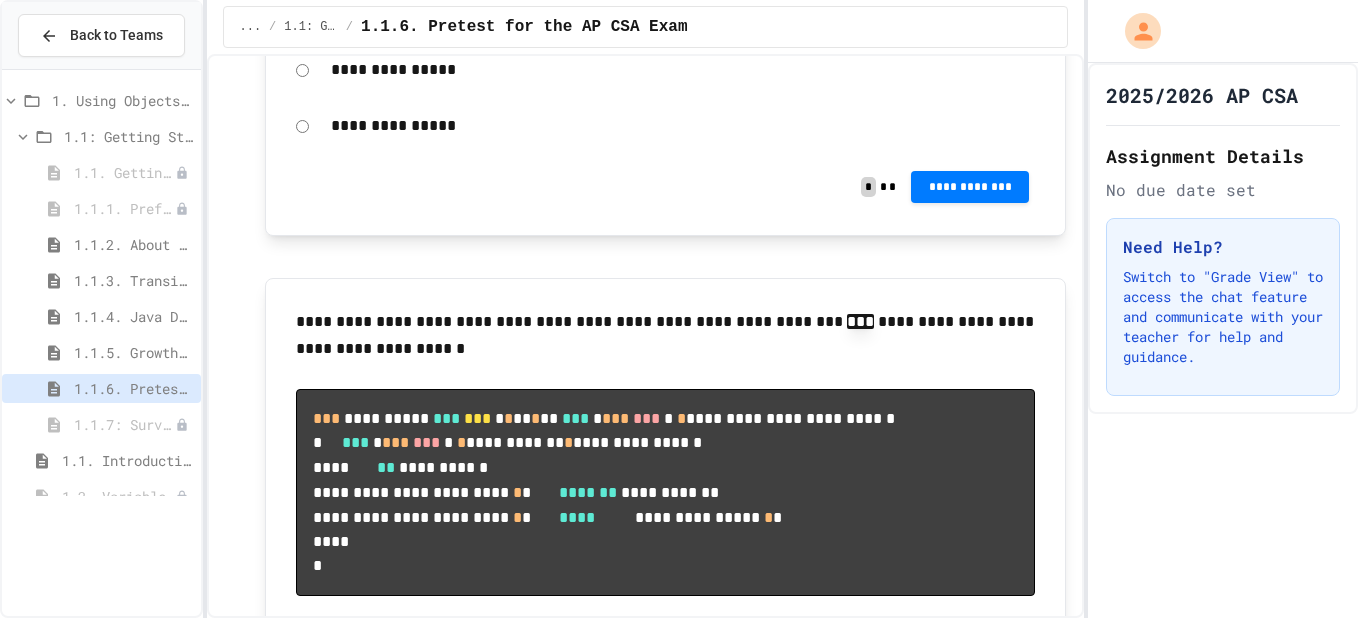 scroll, scrollTop: 11551, scrollLeft: 0, axis: vertical 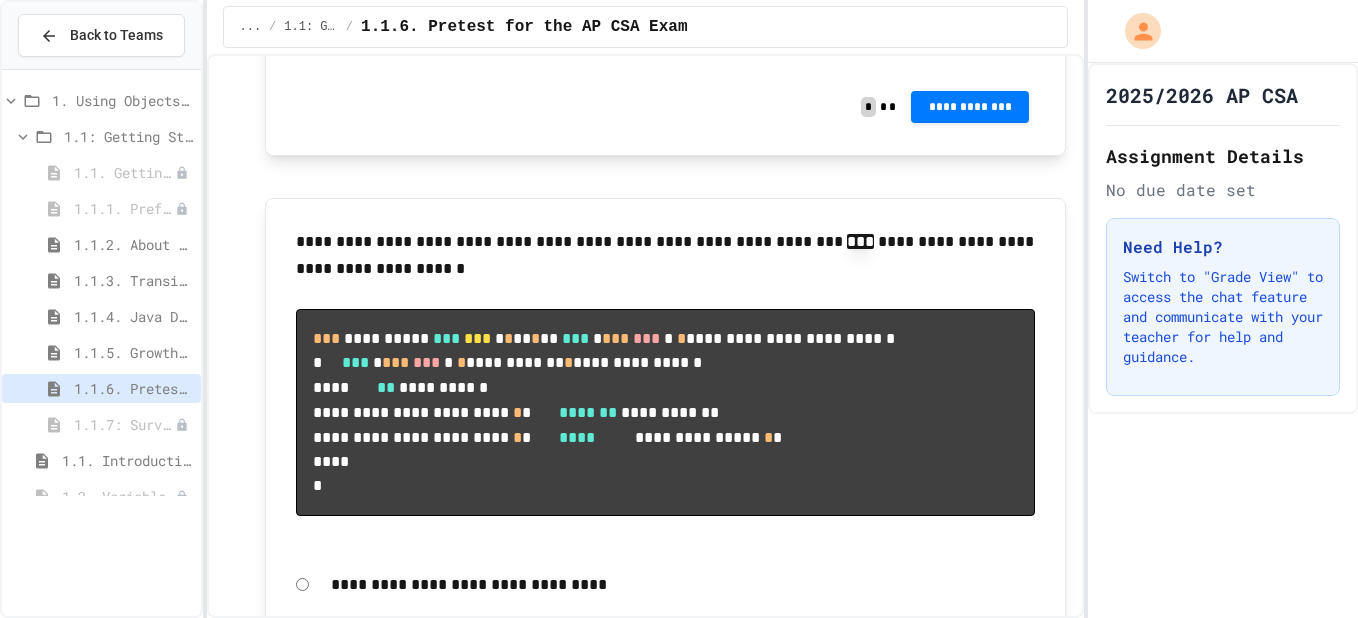 click on "**********" at bounding box center [970, -1128] 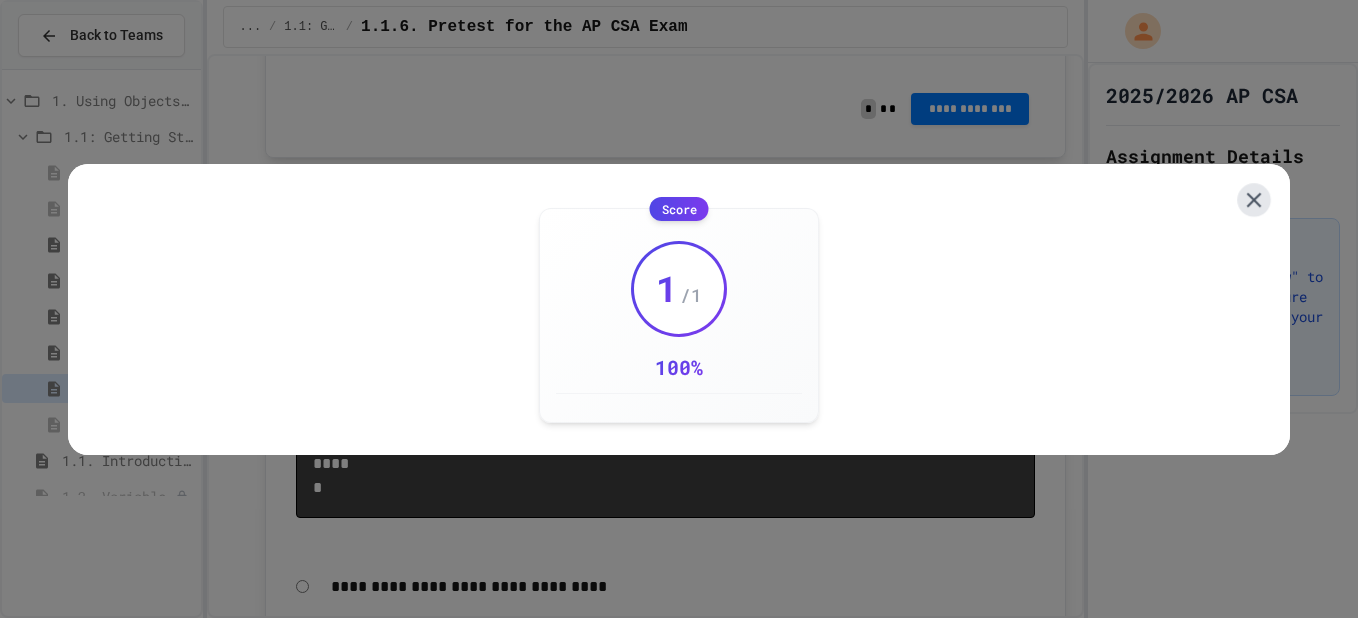 click 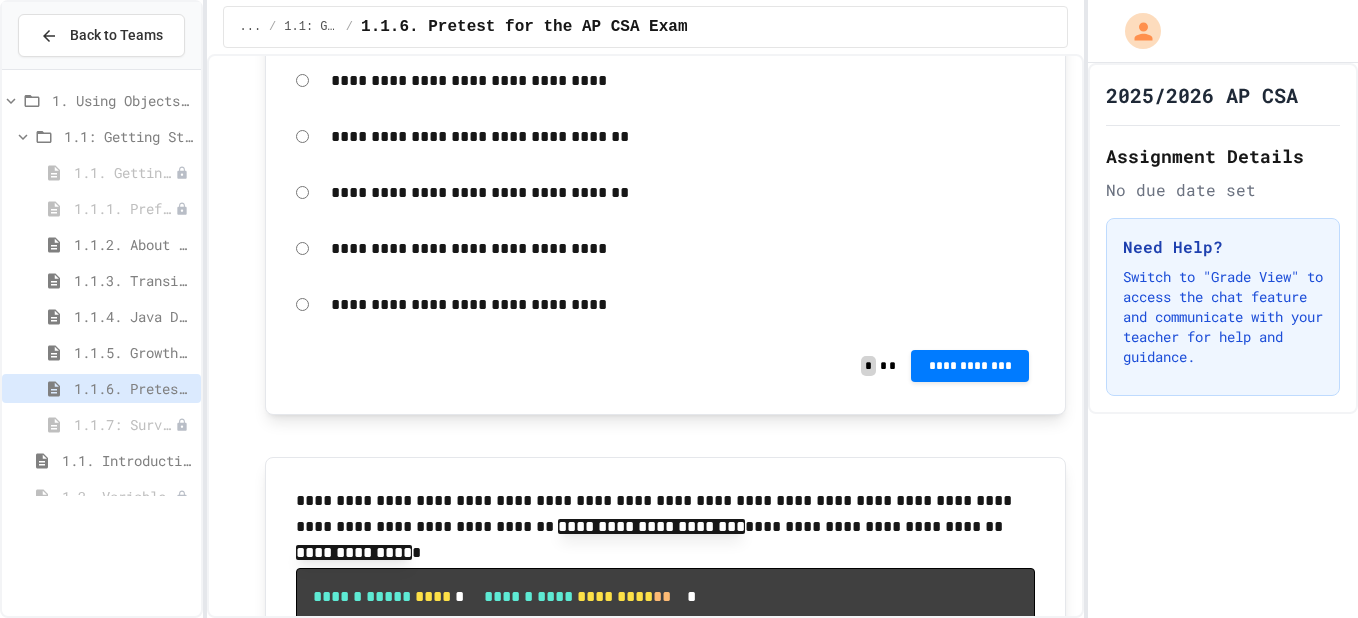 scroll, scrollTop: 12135, scrollLeft: 0, axis: vertical 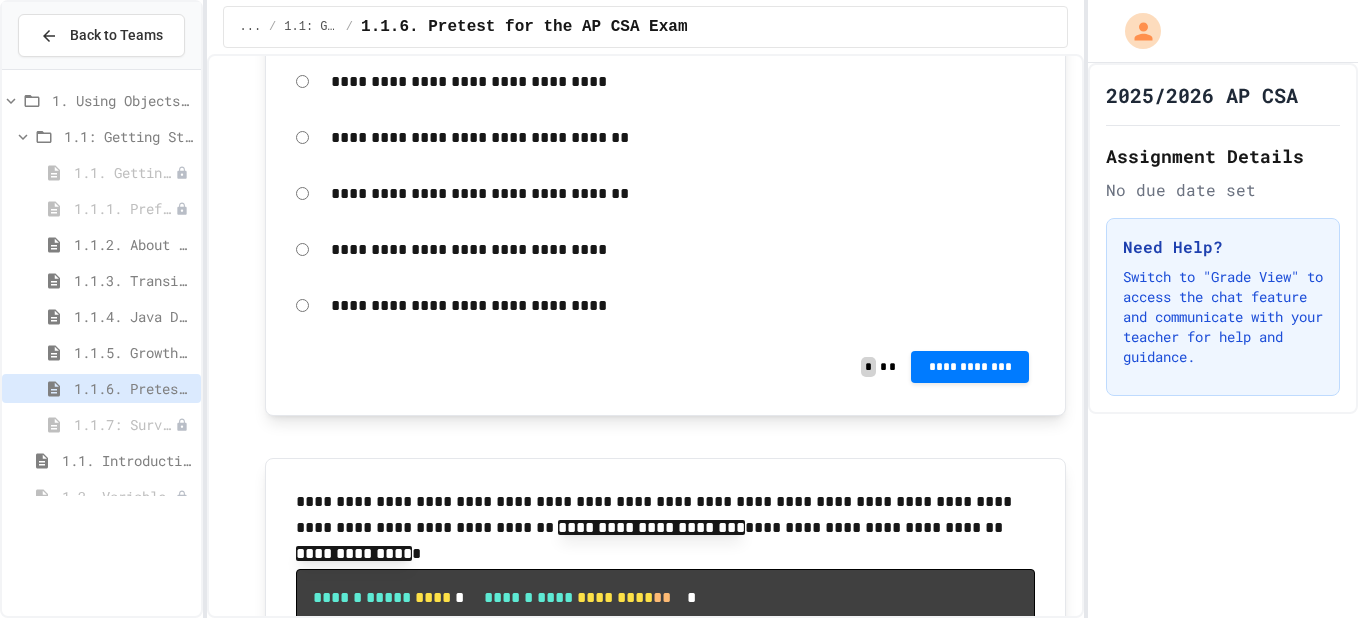 click on "**********" at bounding box center [683, -1272] 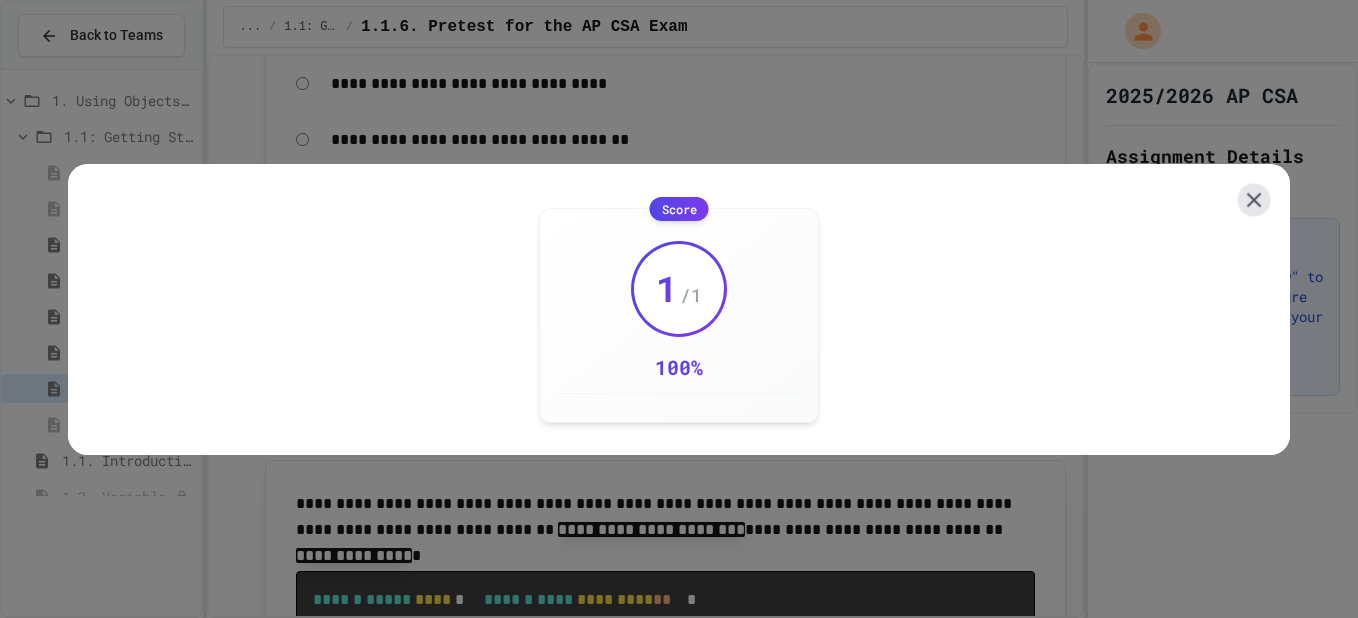click 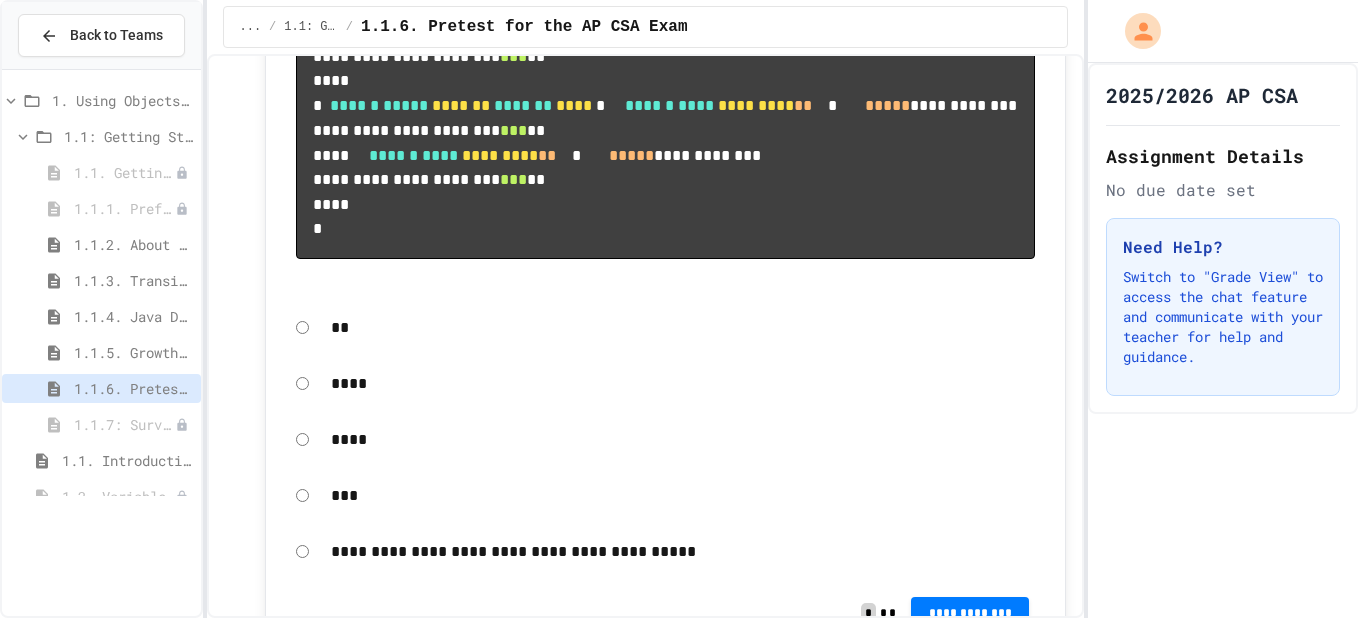 scroll, scrollTop: 12778, scrollLeft: 0, axis: vertical 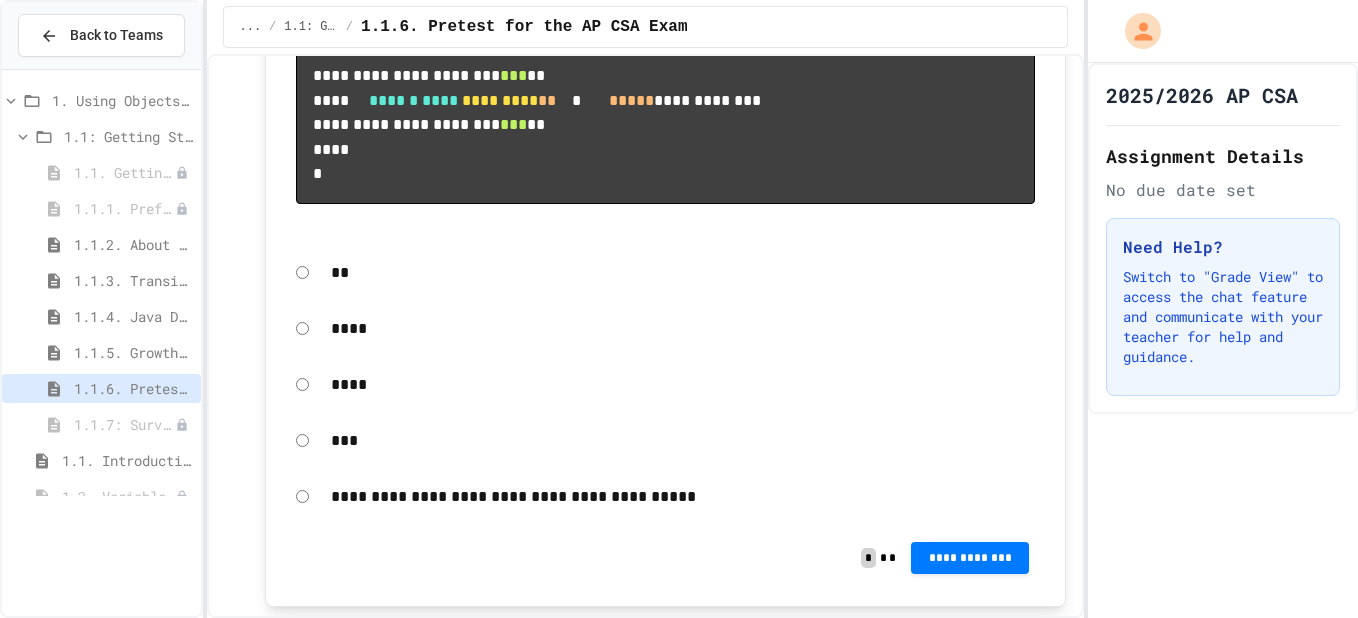 click on "**********" at bounding box center (970, -1091) 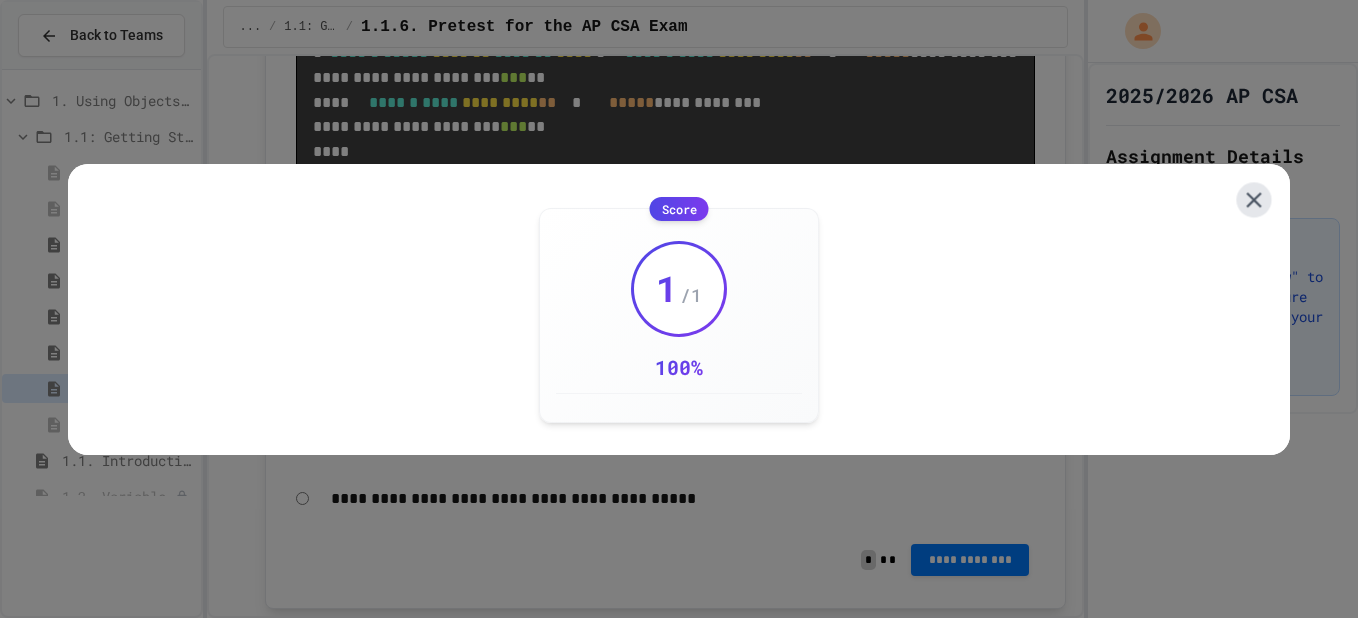 click 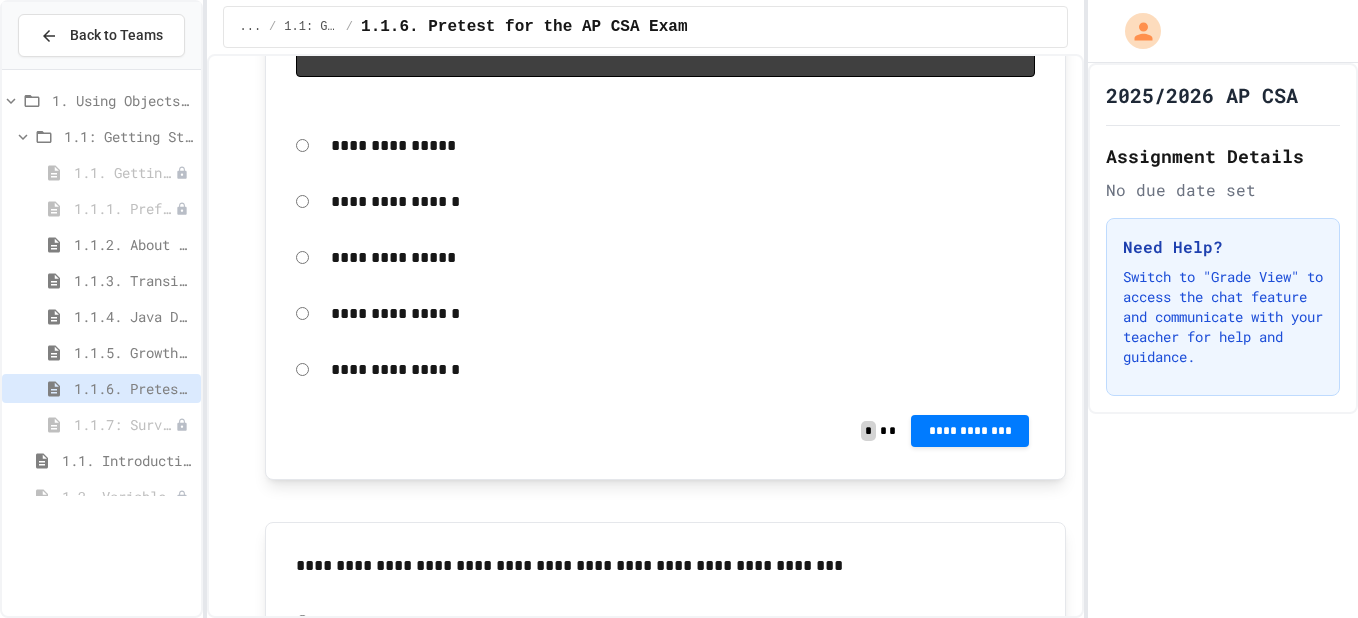 scroll, scrollTop: 13701, scrollLeft: 0, axis: vertical 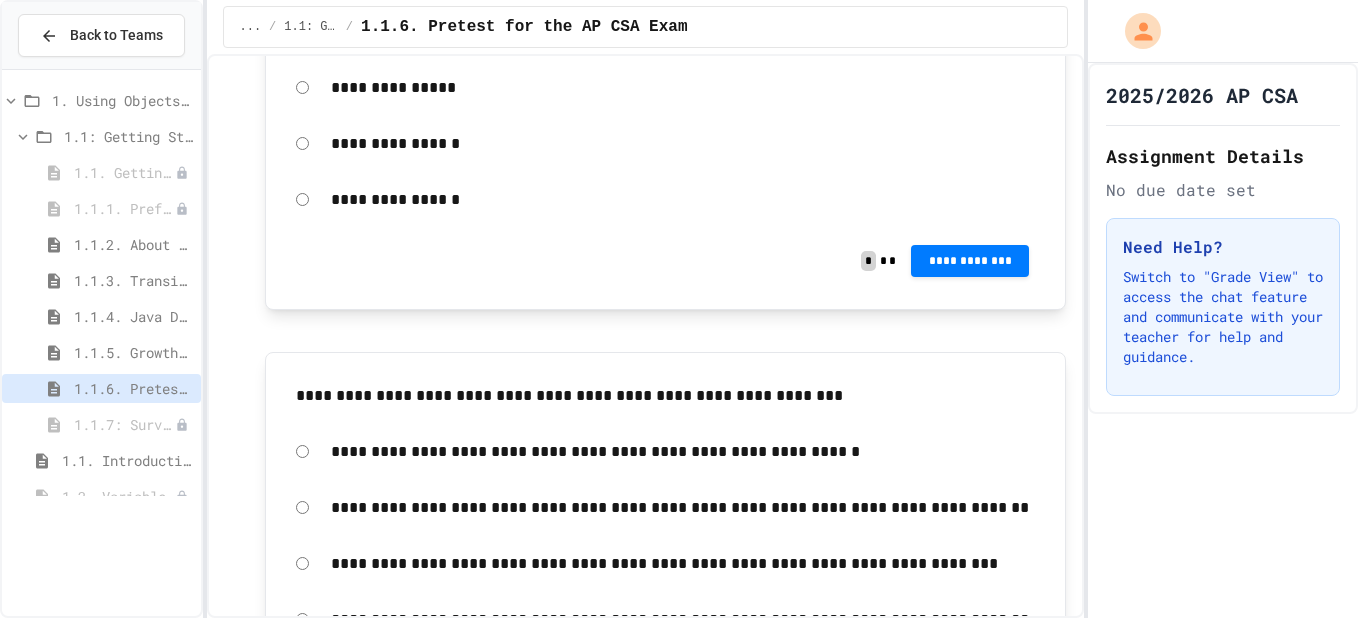 click on "**********" at bounding box center [970, -1364] 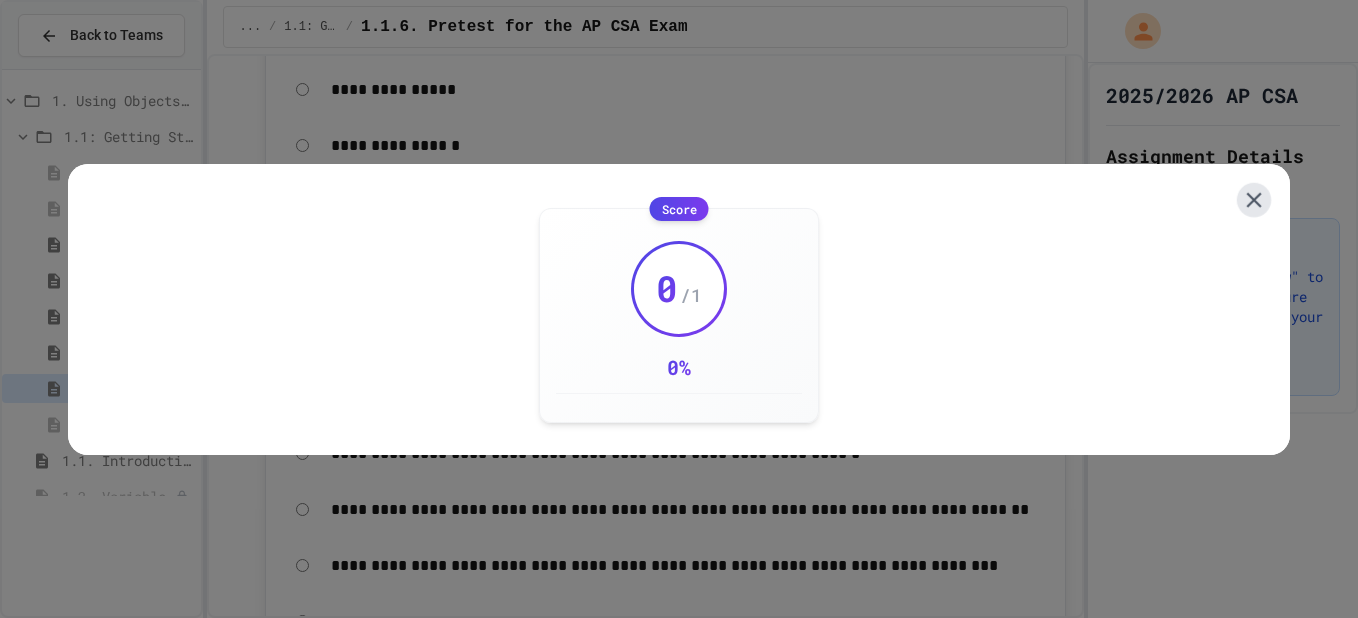 click 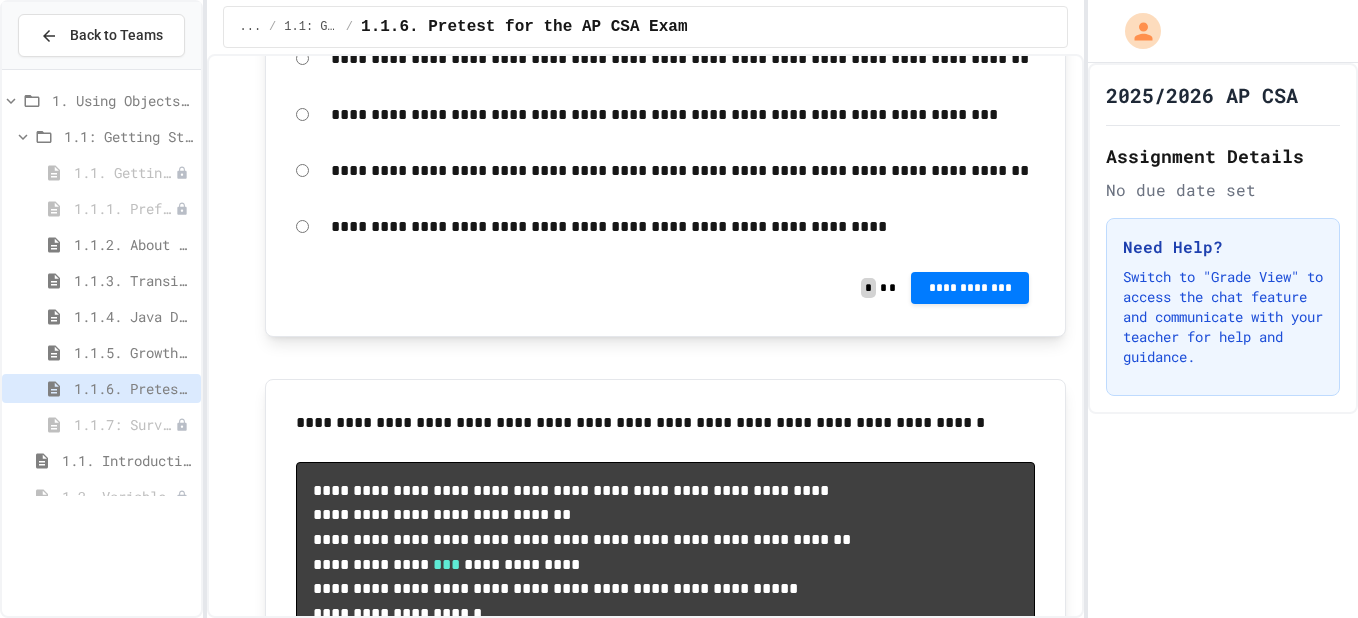 scroll, scrollTop: 14318, scrollLeft: 0, axis: vertical 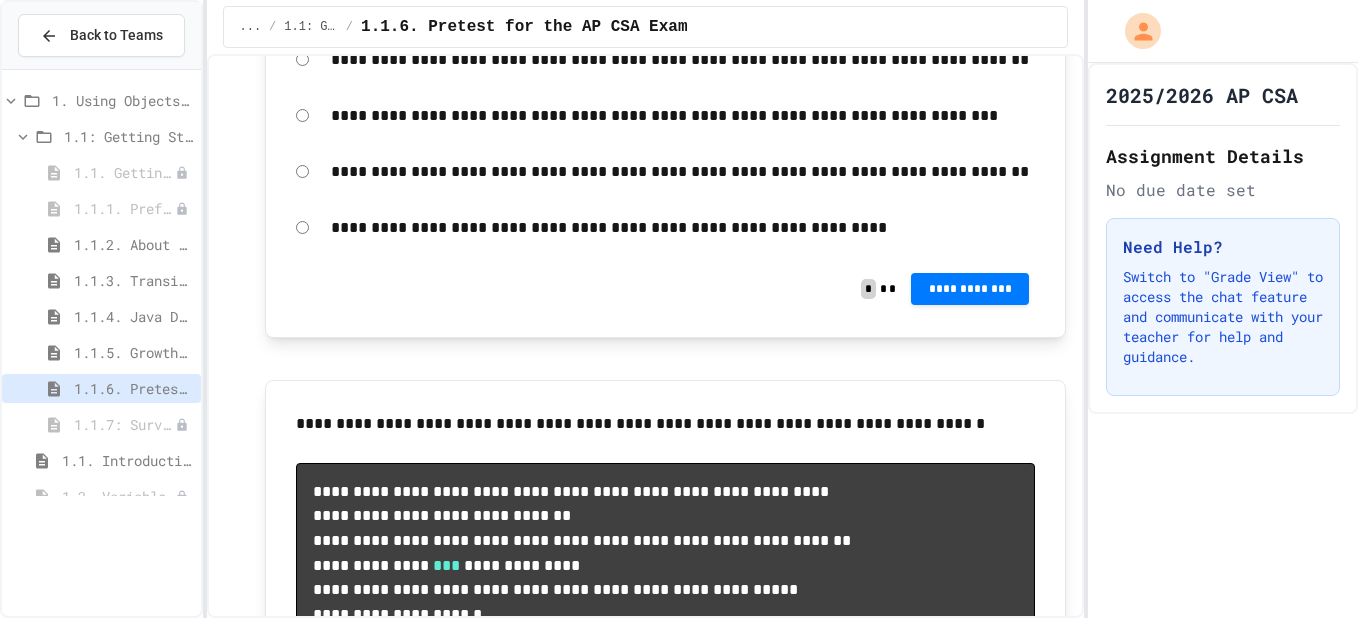 drag, startPoint x: 575, startPoint y: 159, endPoint x: 561, endPoint y: 254, distance: 96.02604 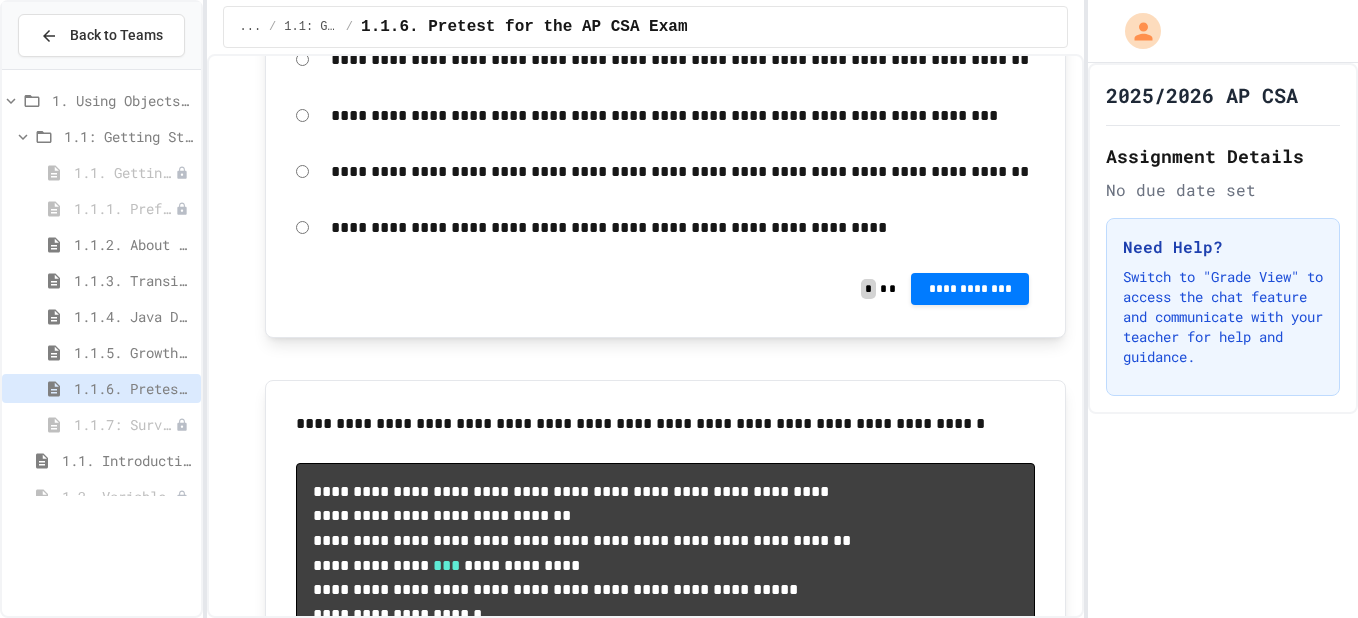 click on "**********" at bounding box center [666, -1470] 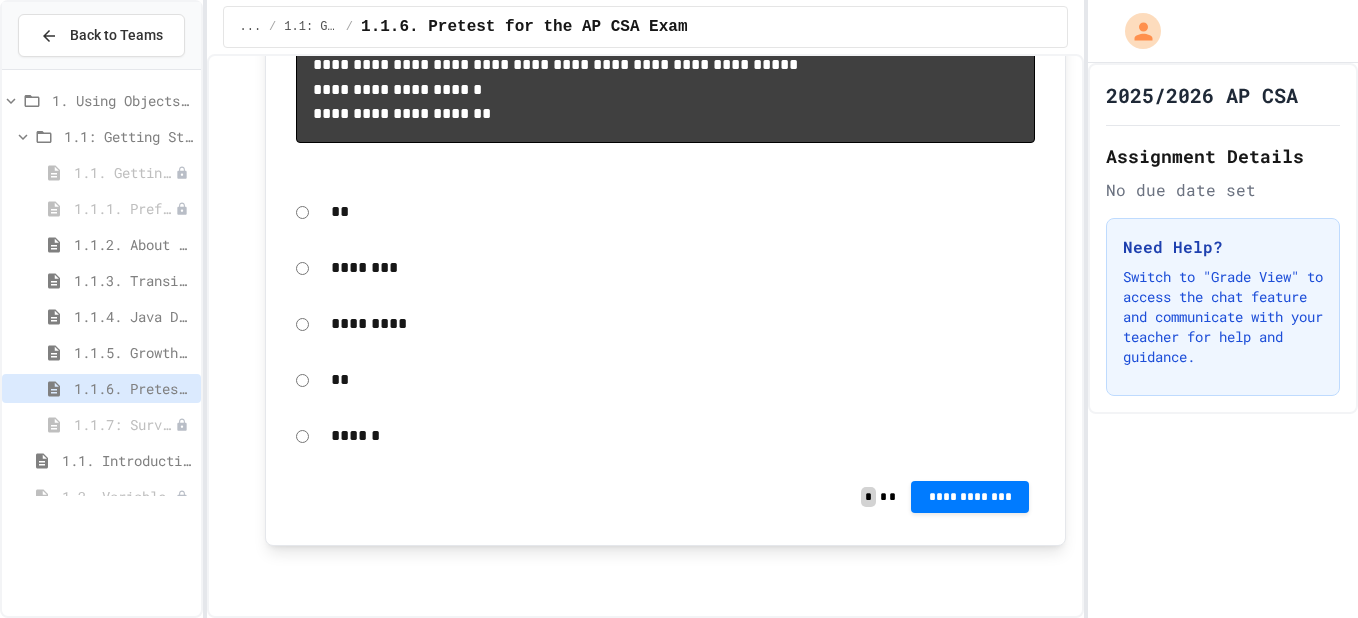 scroll, scrollTop: 15108, scrollLeft: 0, axis: vertical 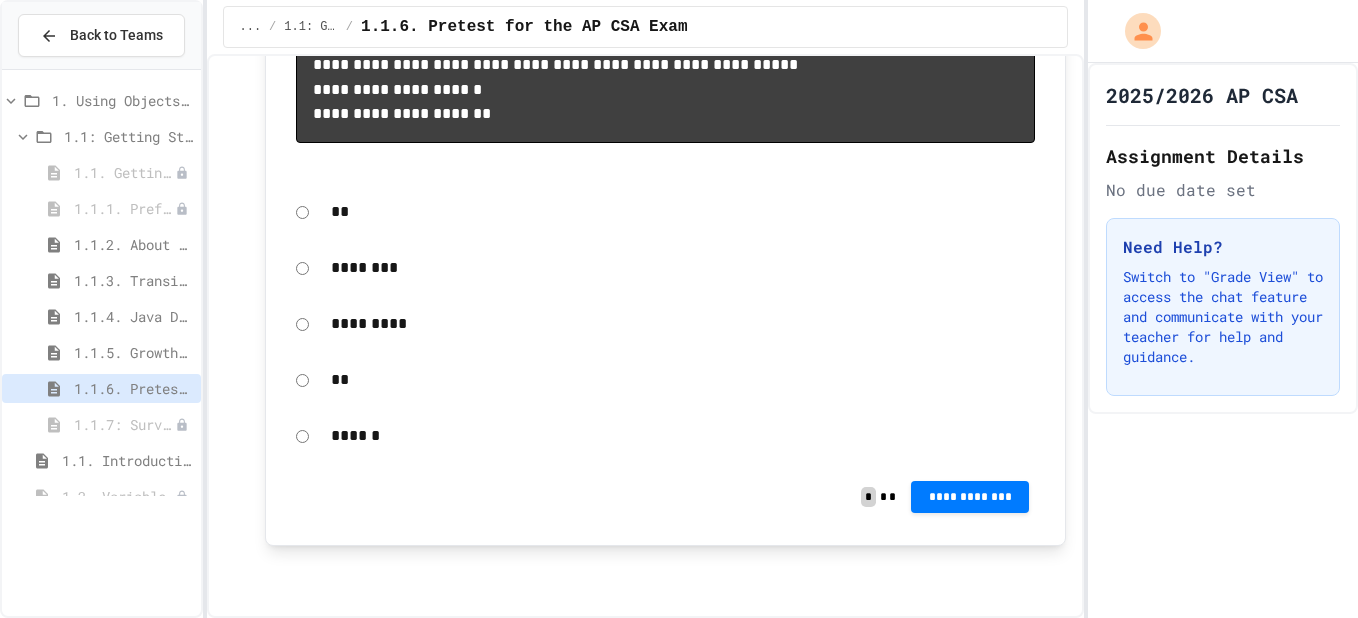 click on "**********" at bounding box center [970, -1451] 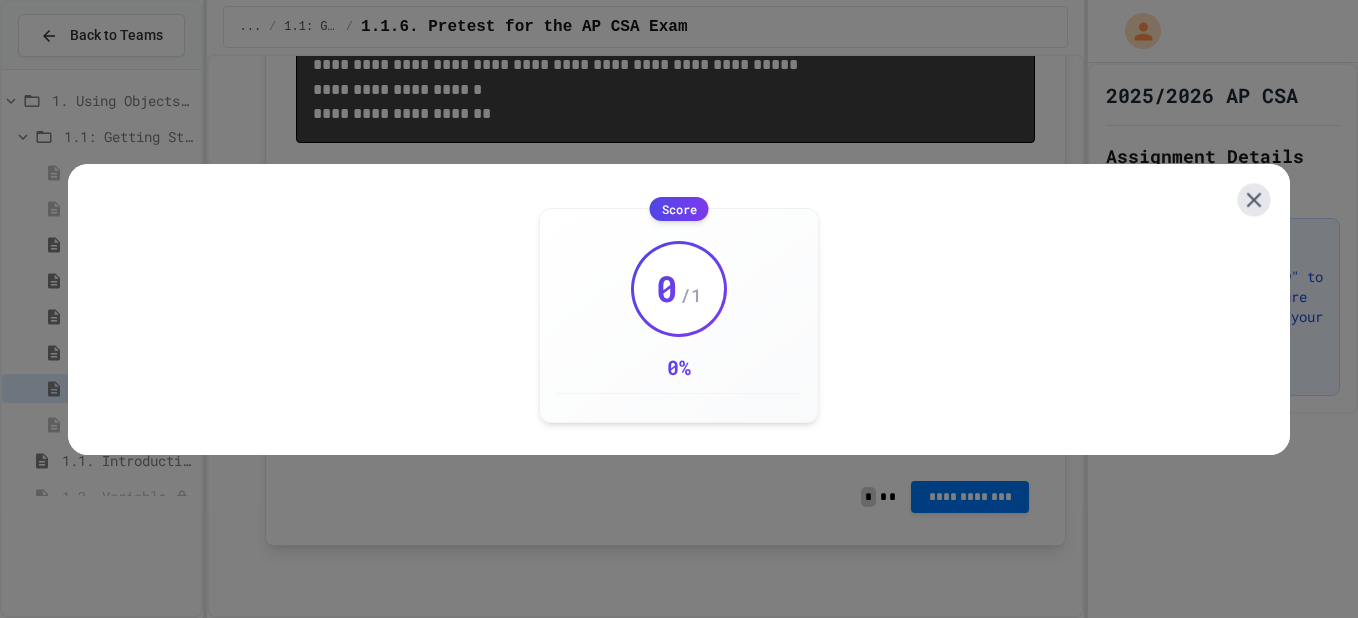 click at bounding box center (1253, 199) 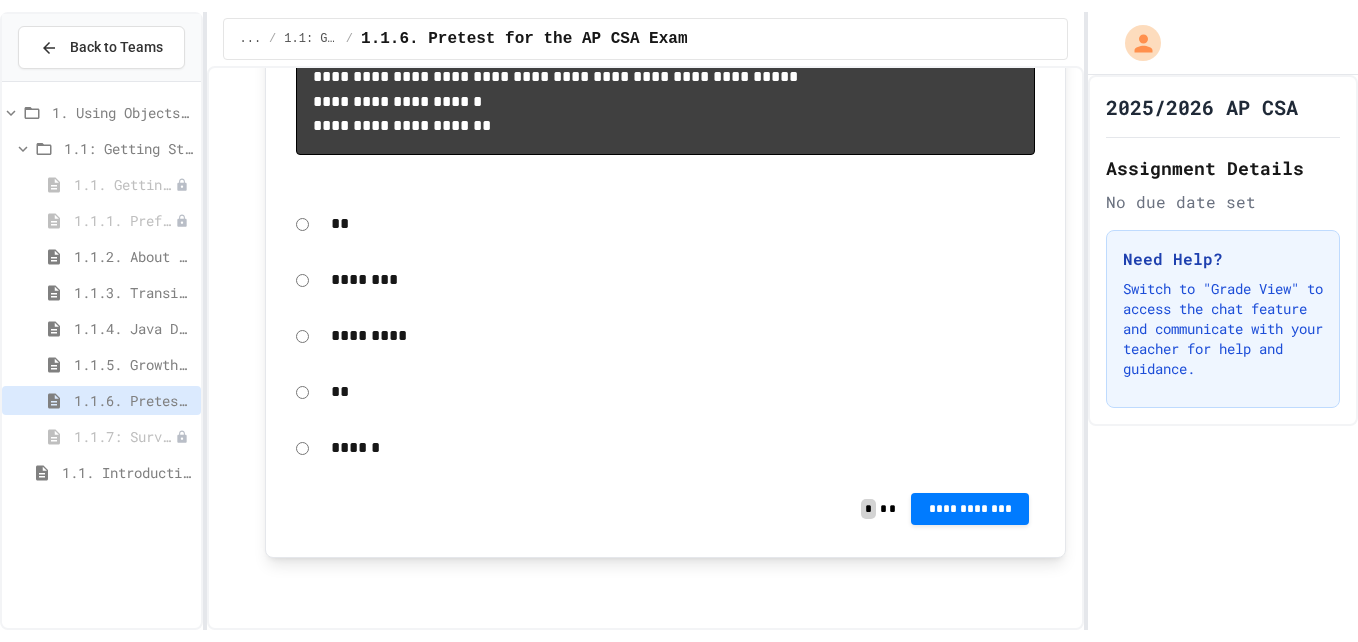 scroll, scrollTop: 16562, scrollLeft: 0, axis: vertical 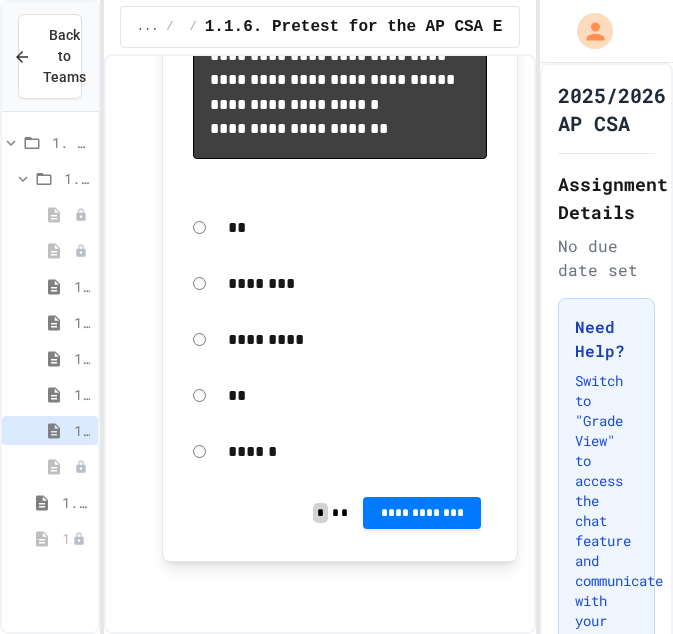 click on "Proceed anyway" at bounding box center (336, 971) 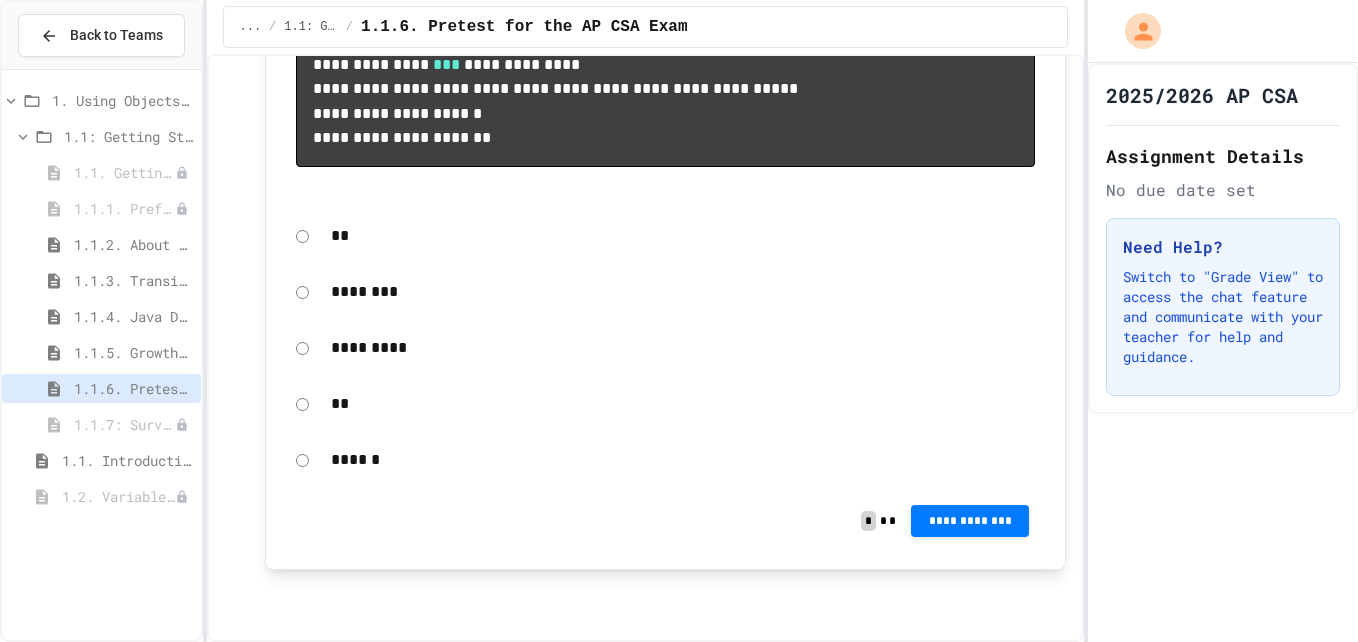 scroll, scrollTop: 16437, scrollLeft: 0, axis: vertical 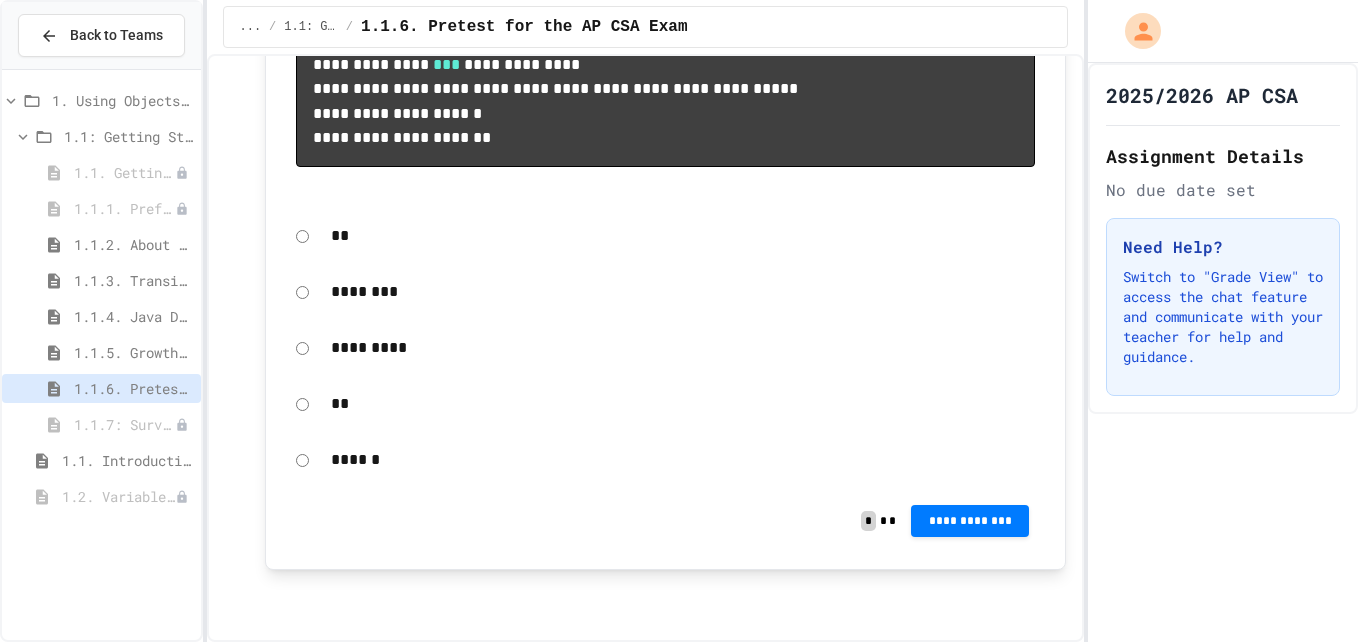 click on "**********" at bounding box center [683, -497] 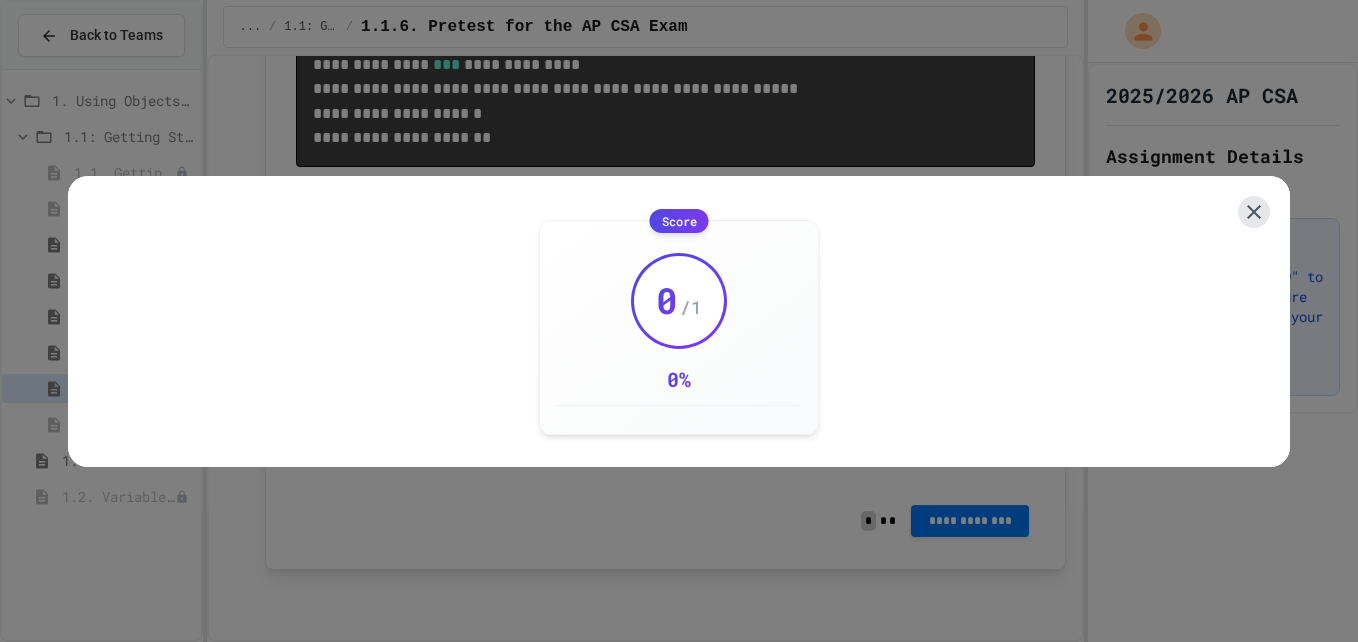click on "Score 0 / 1 0 %" at bounding box center [679, 321] 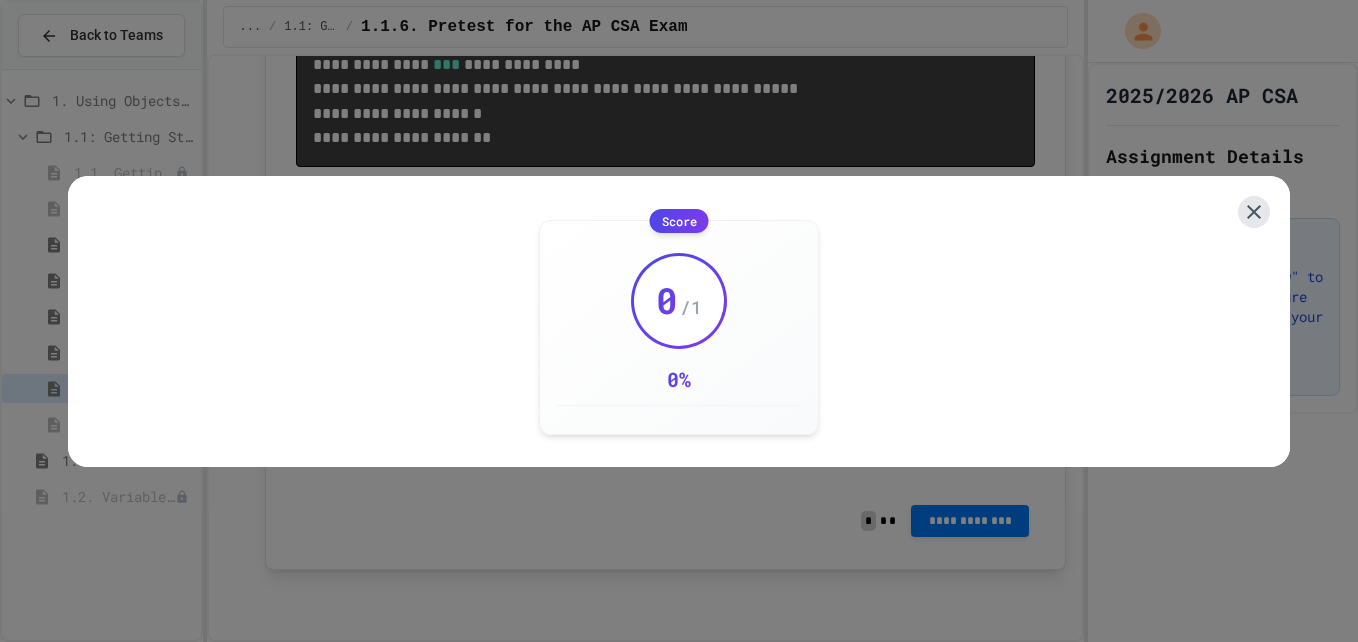 click 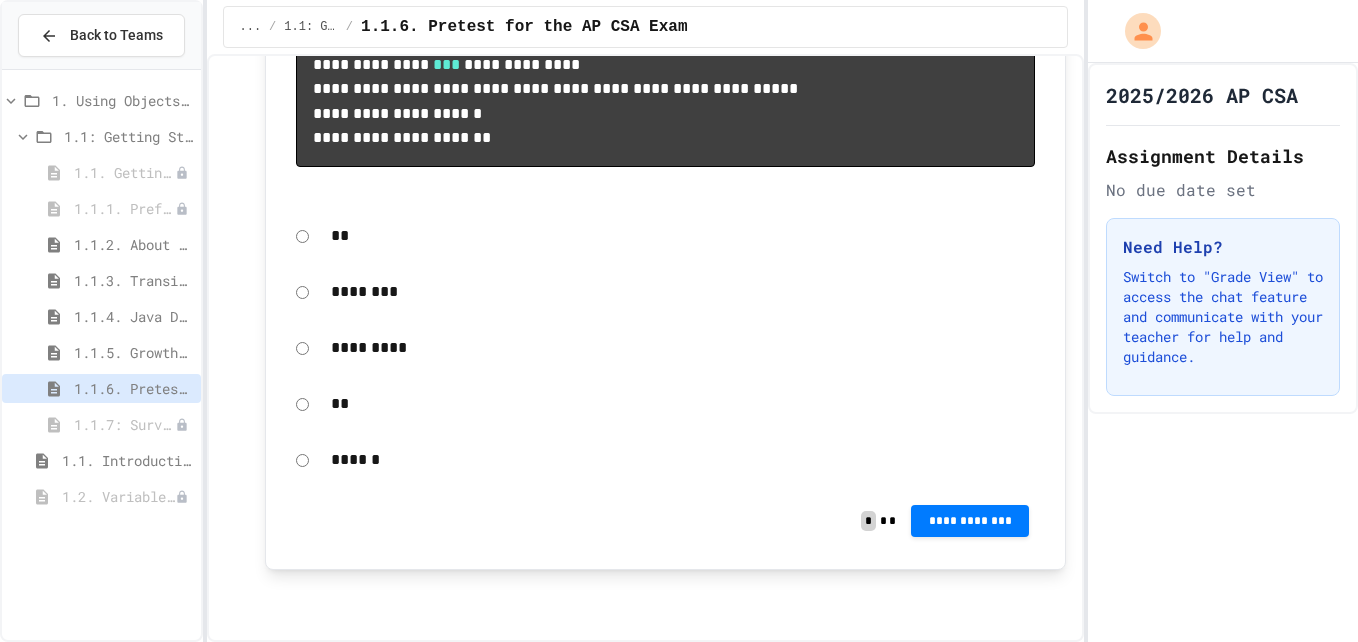 scroll, scrollTop: 17044, scrollLeft: 0, axis: vertical 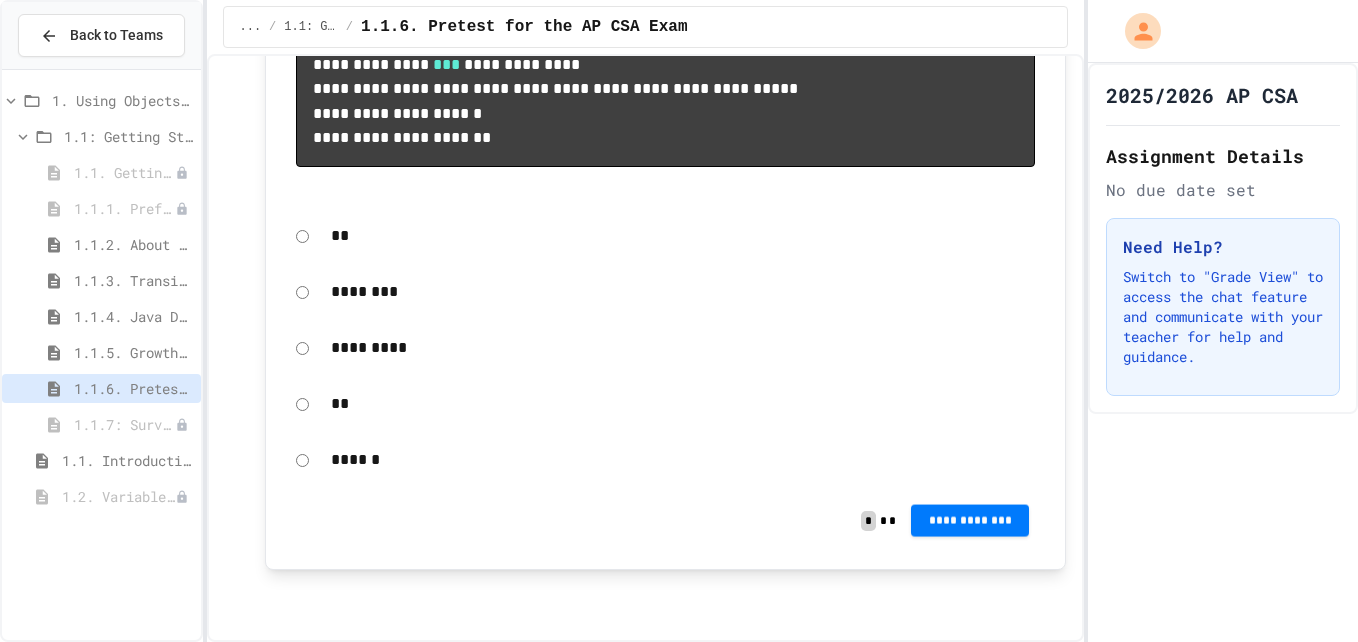 click on "**********" at bounding box center [970, 521] 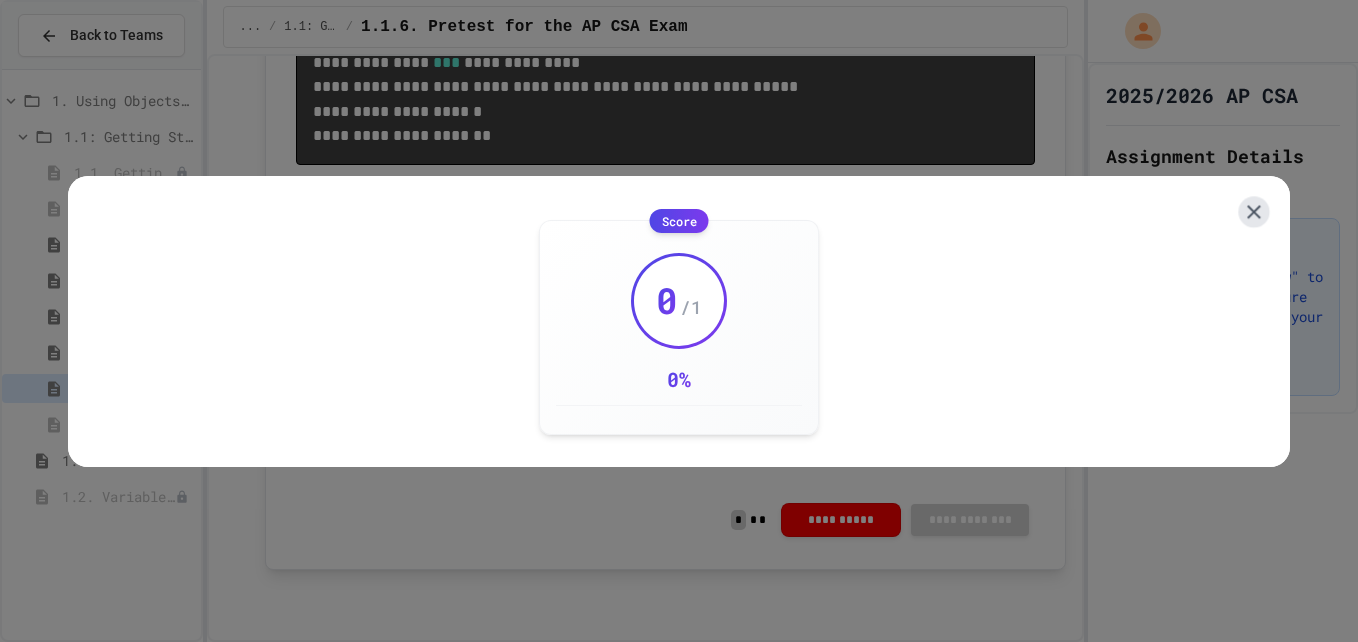 click at bounding box center [1253, 211] 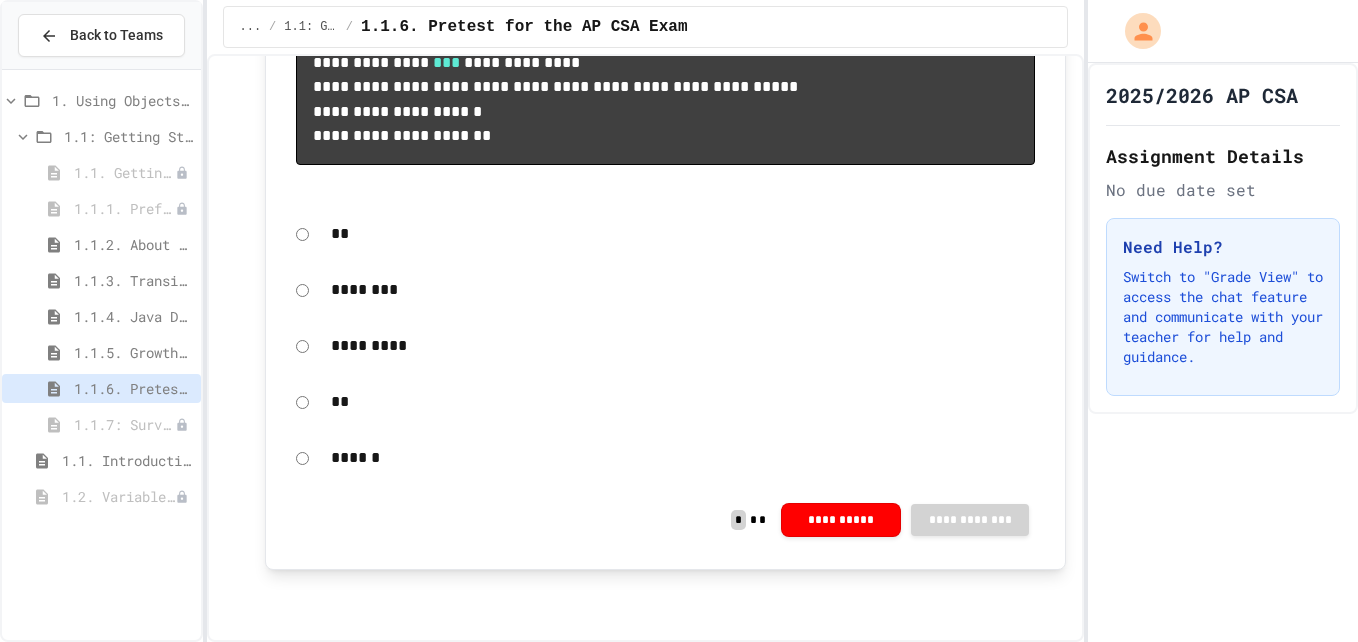 scroll, scrollTop: 15926, scrollLeft: 0, axis: vertical 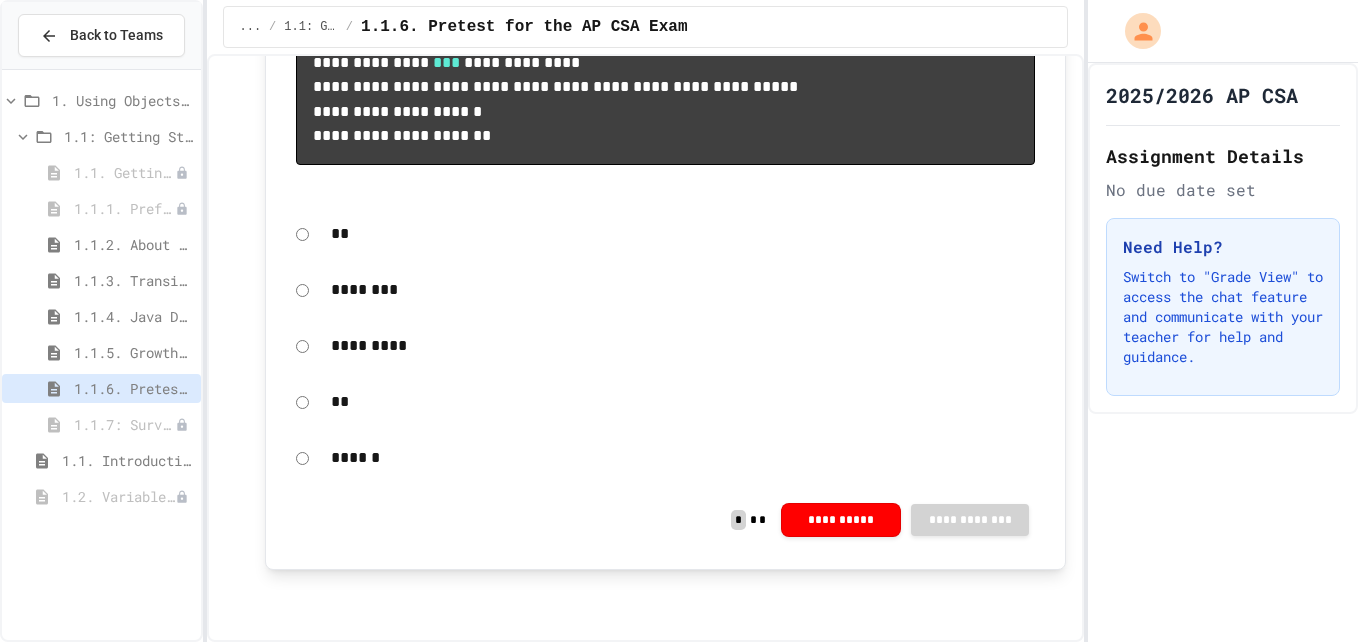 click on "**********" at bounding box center [666, -977] 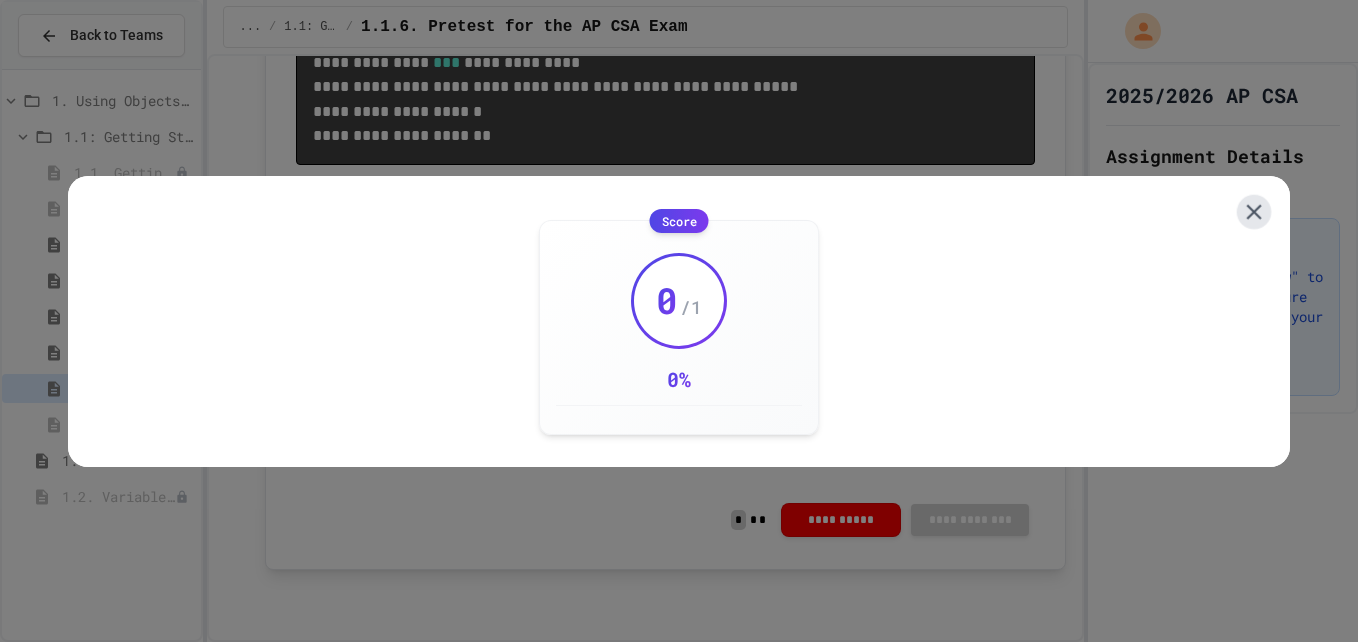 click 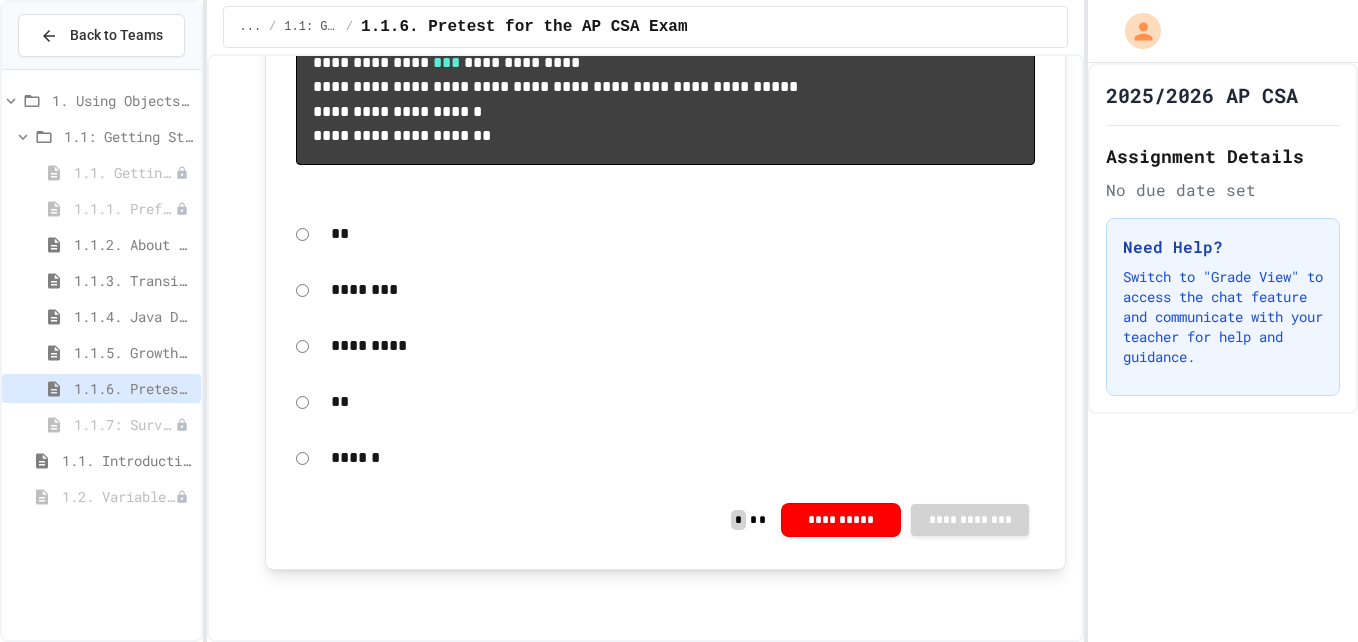 scroll, scrollTop: 14835, scrollLeft: 0, axis: vertical 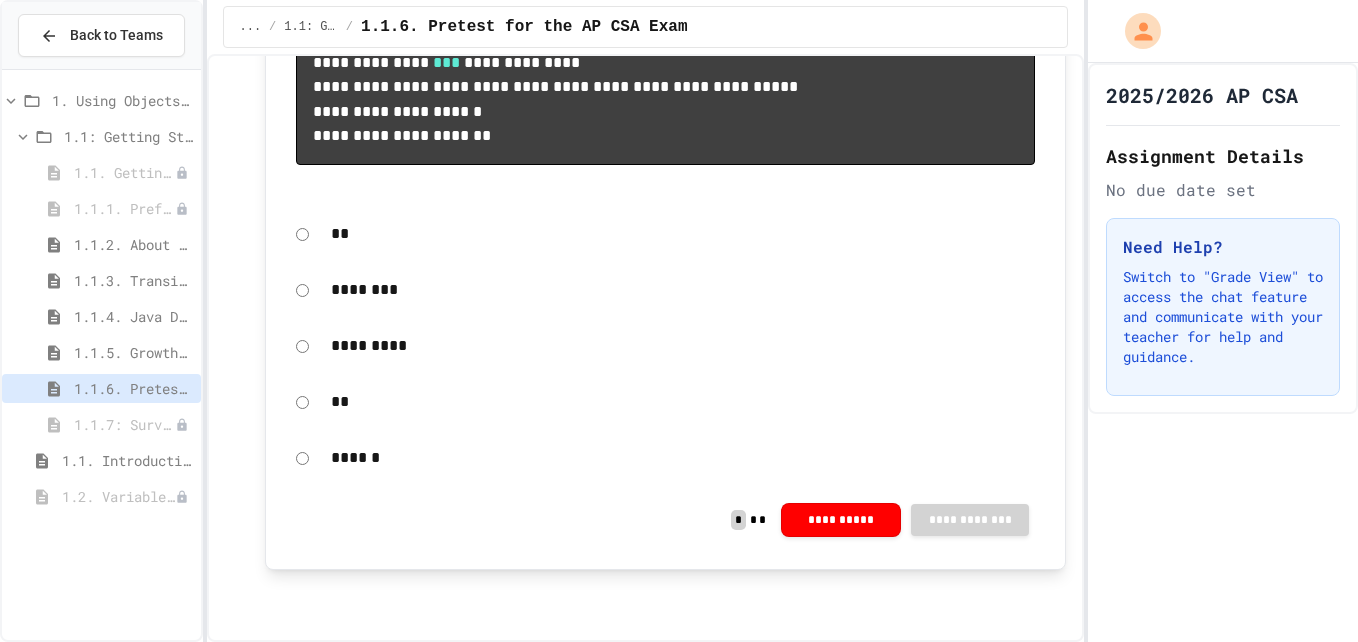 click on "1.1.4. Java Development Environments" at bounding box center [101, 316] 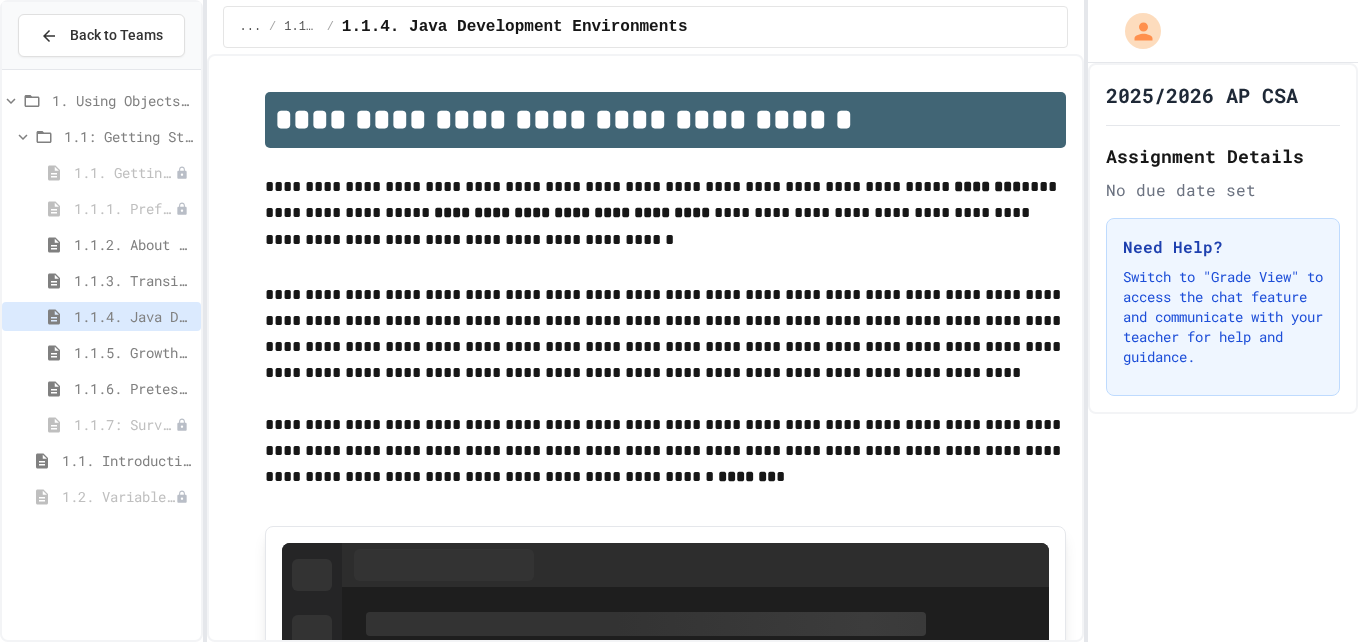 click on "1.1.6. Pretest for the AP CSA Exam" at bounding box center [133, 388] 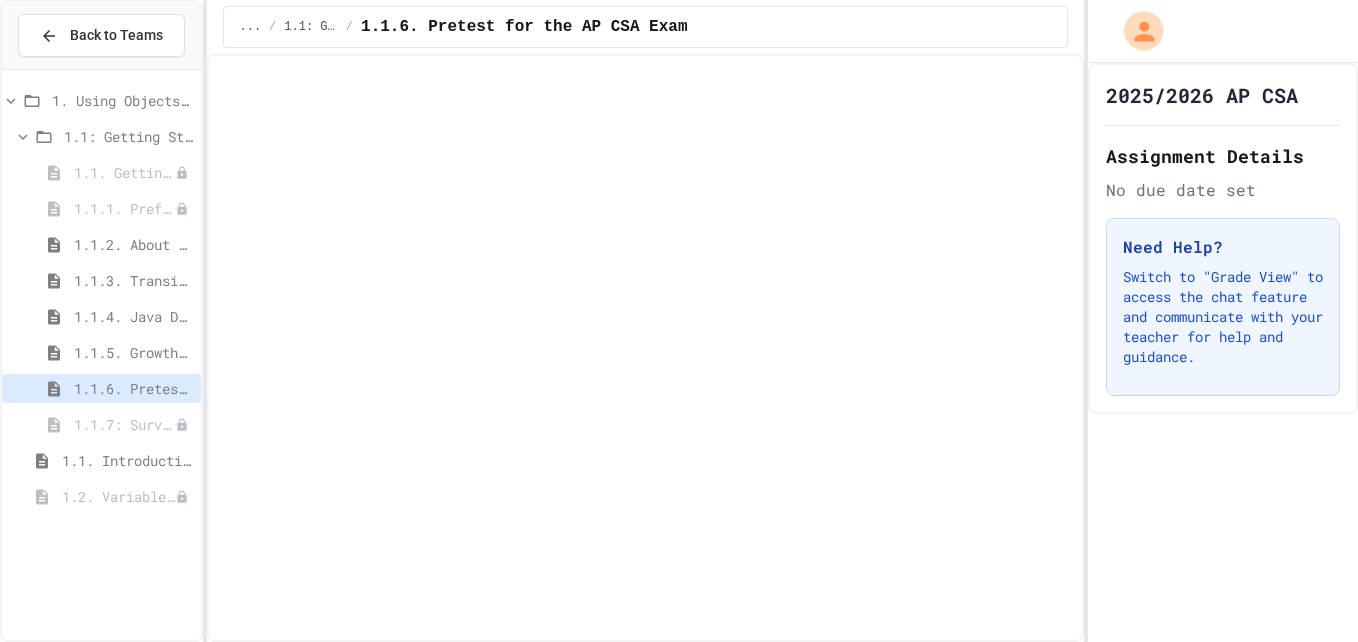 click 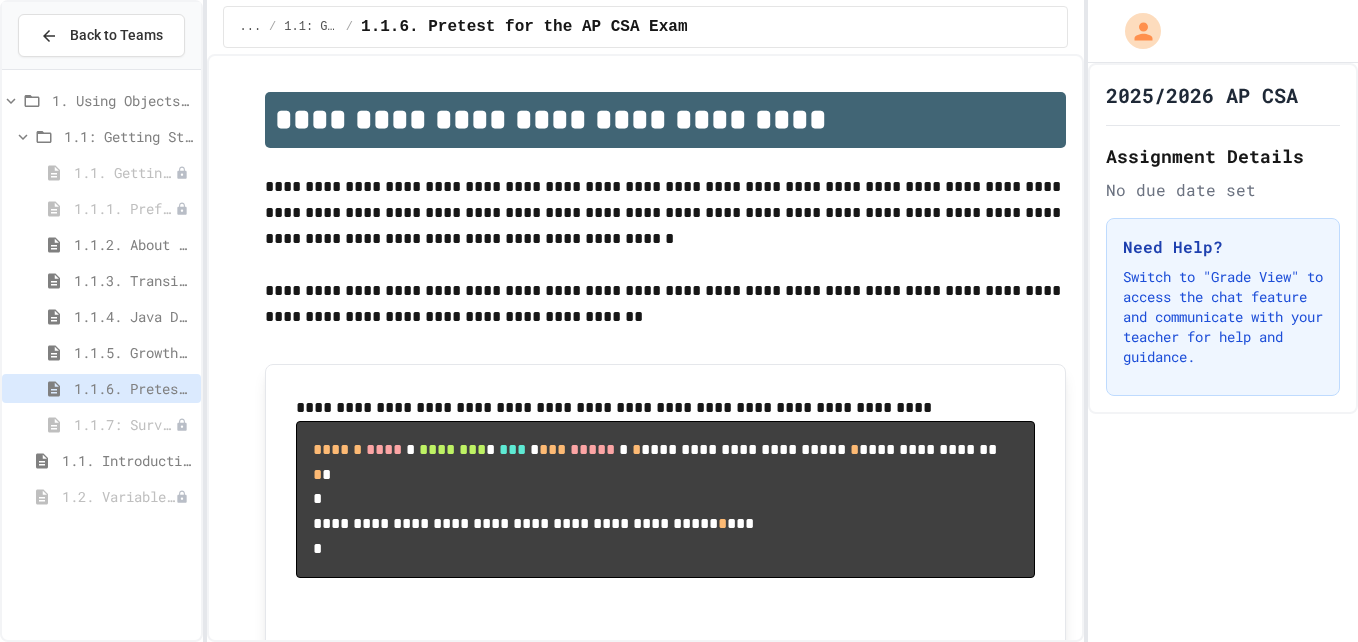 click at bounding box center [679, 642] 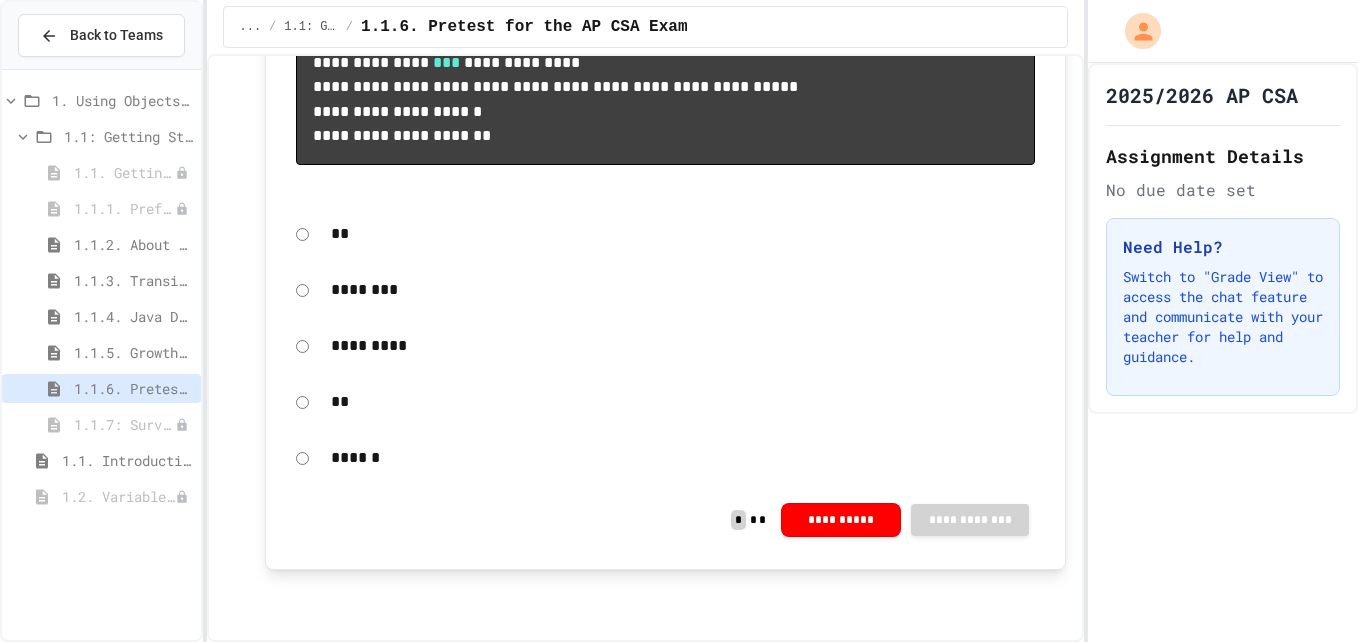 scroll, scrollTop: 17165, scrollLeft: 0, axis: vertical 